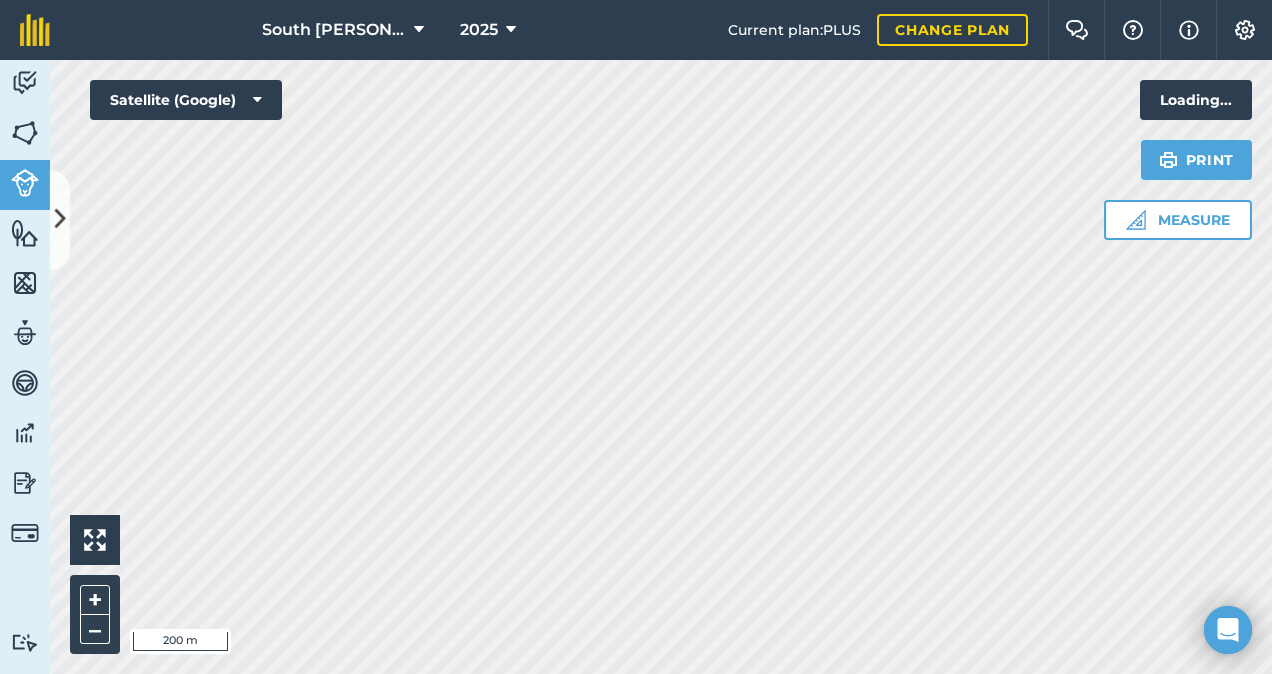 scroll, scrollTop: 0, scrollLeft: 0, axis: both 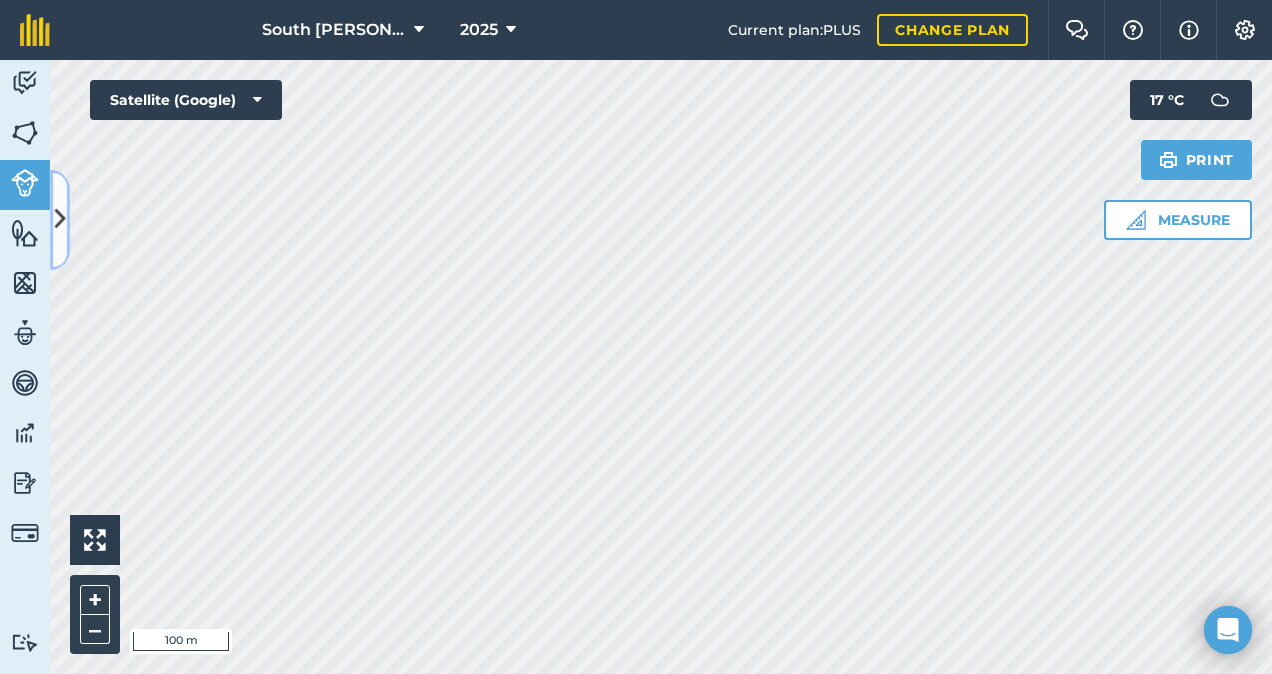 click at bounding box center (60, 219) 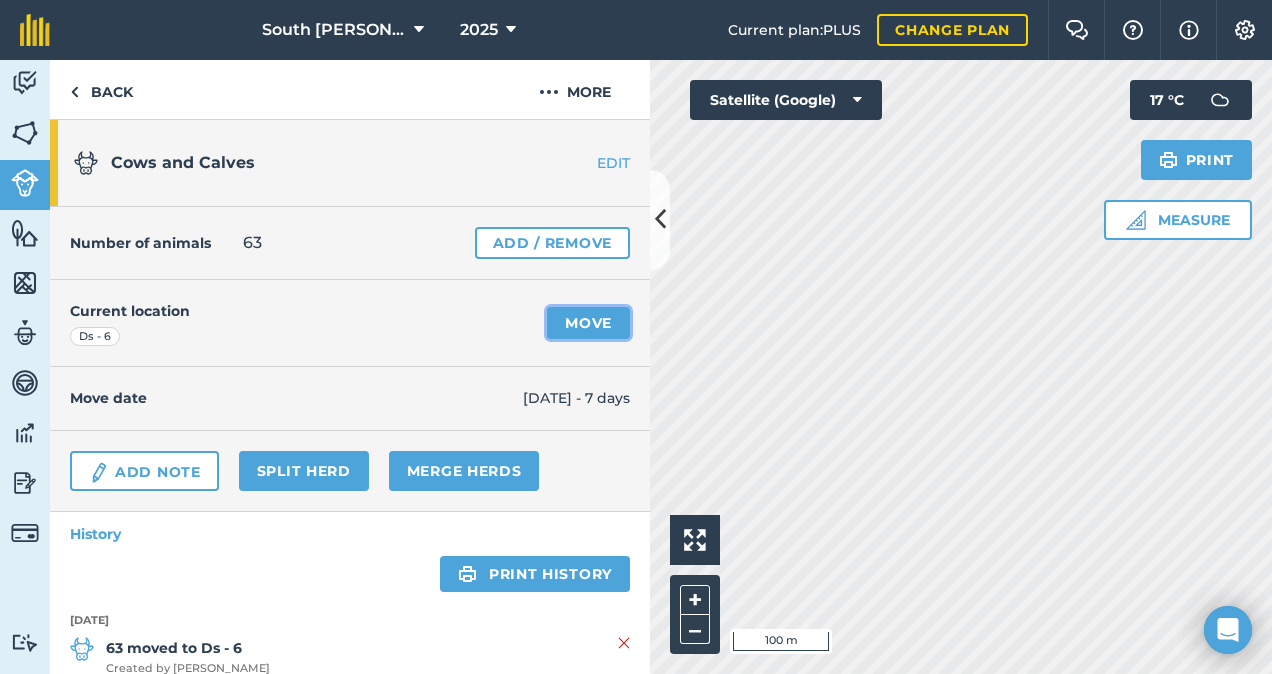 click on "Move" at bounding box center (588, 323) 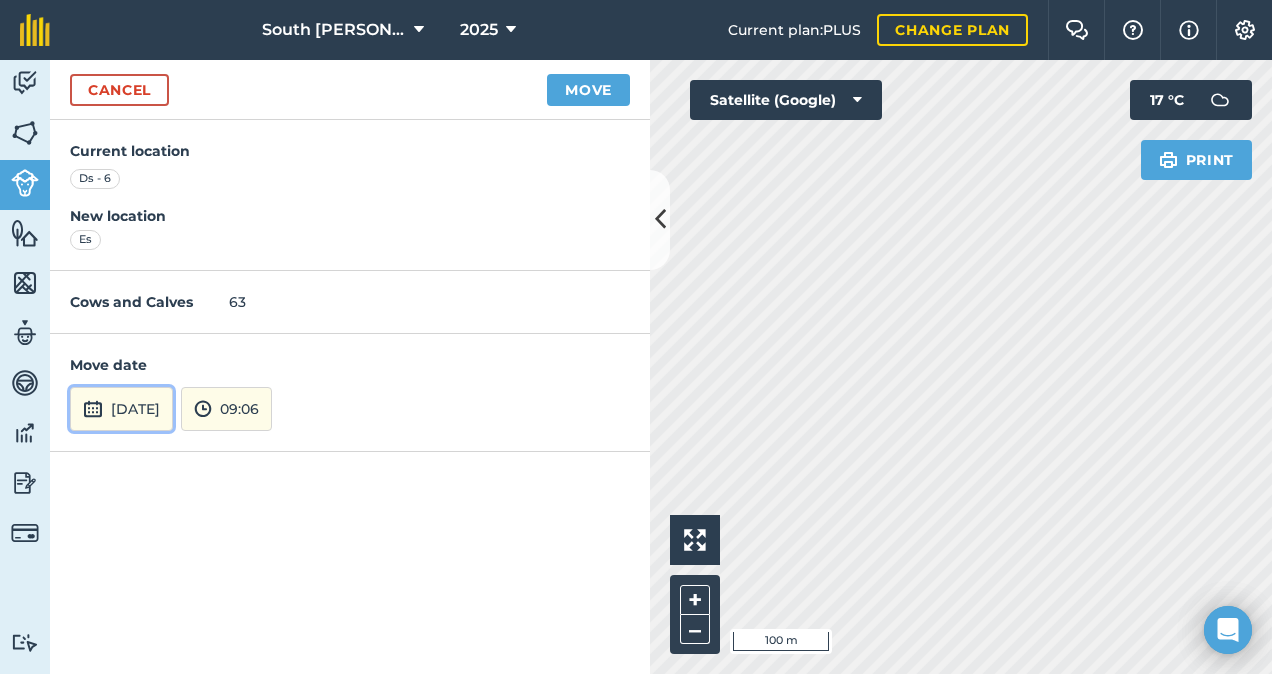 click on "[DATE]" at bounding box center (121, 409) 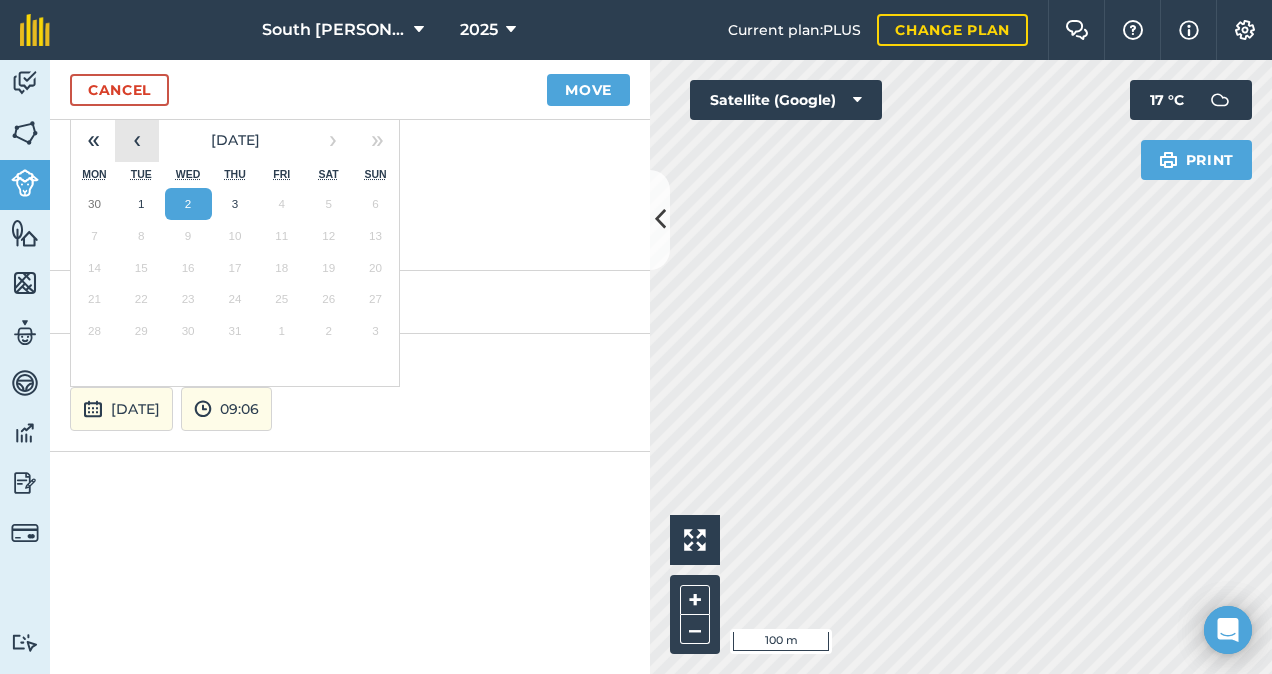 click on "‹" at bounding box center [137, 140] 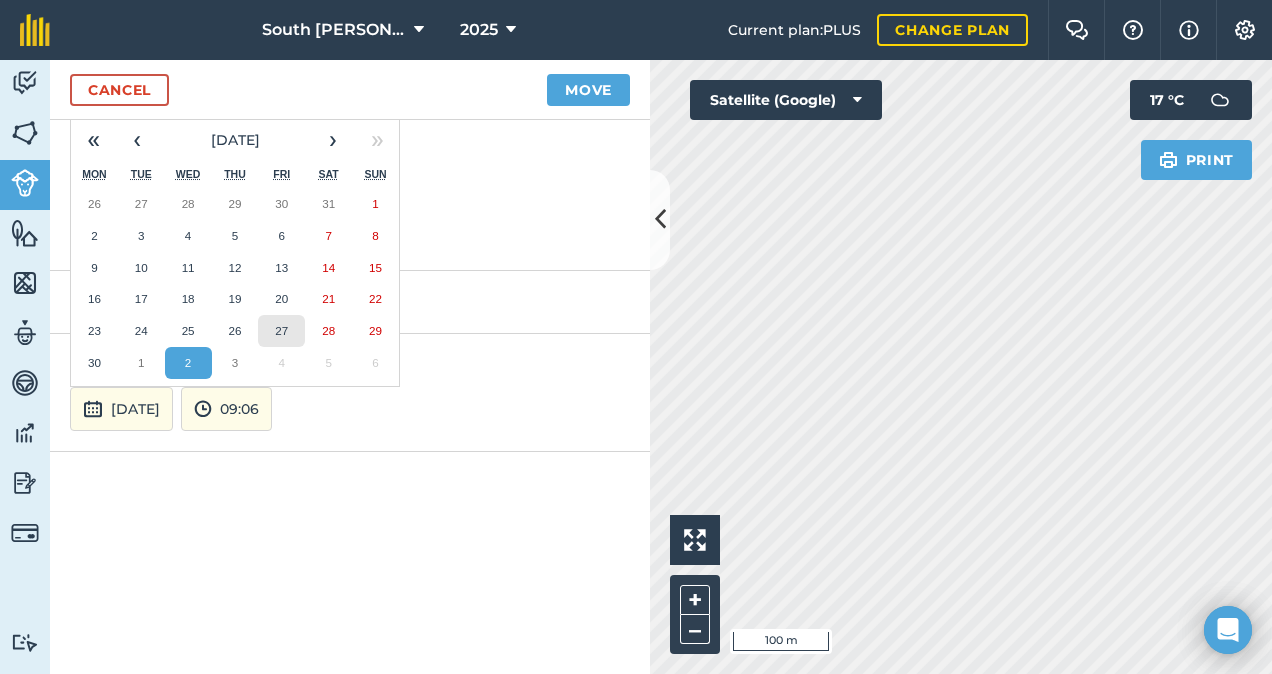 click on "27" at bounding box center (281, 330) 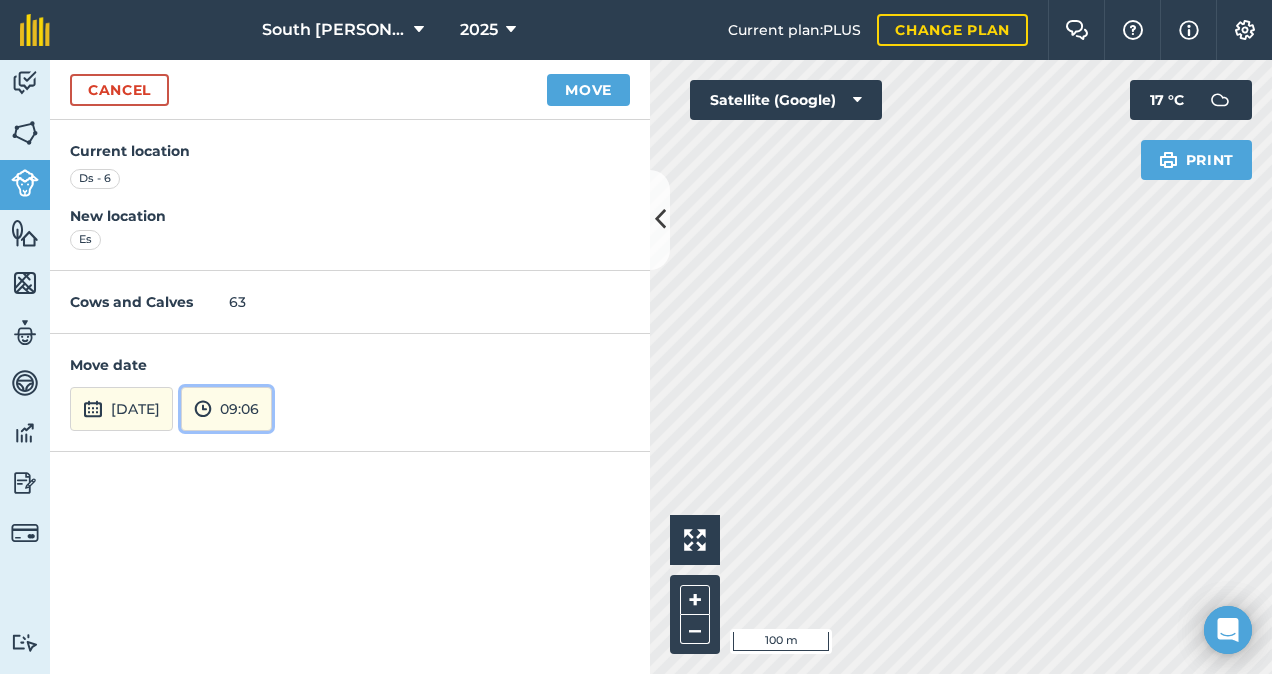 click on "09:06" at bounding box center [226, 409] 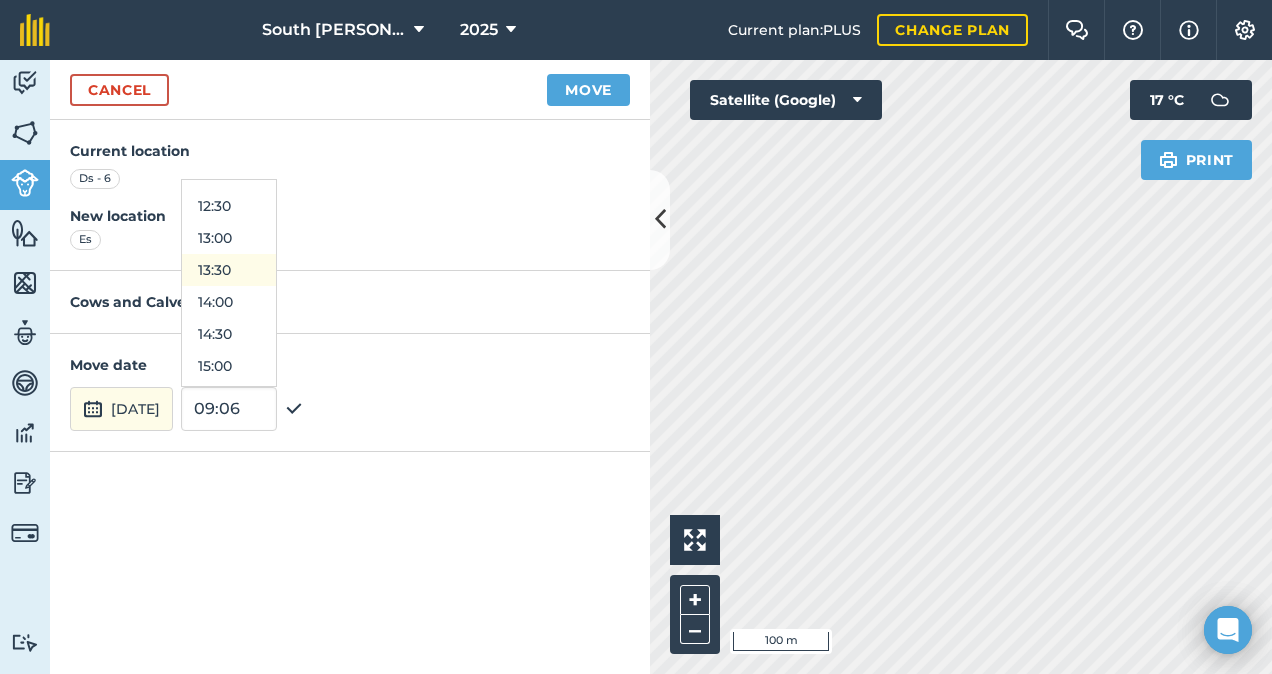 scroll, scrollTop: 812, scrollLeft: 0, axis: vertical 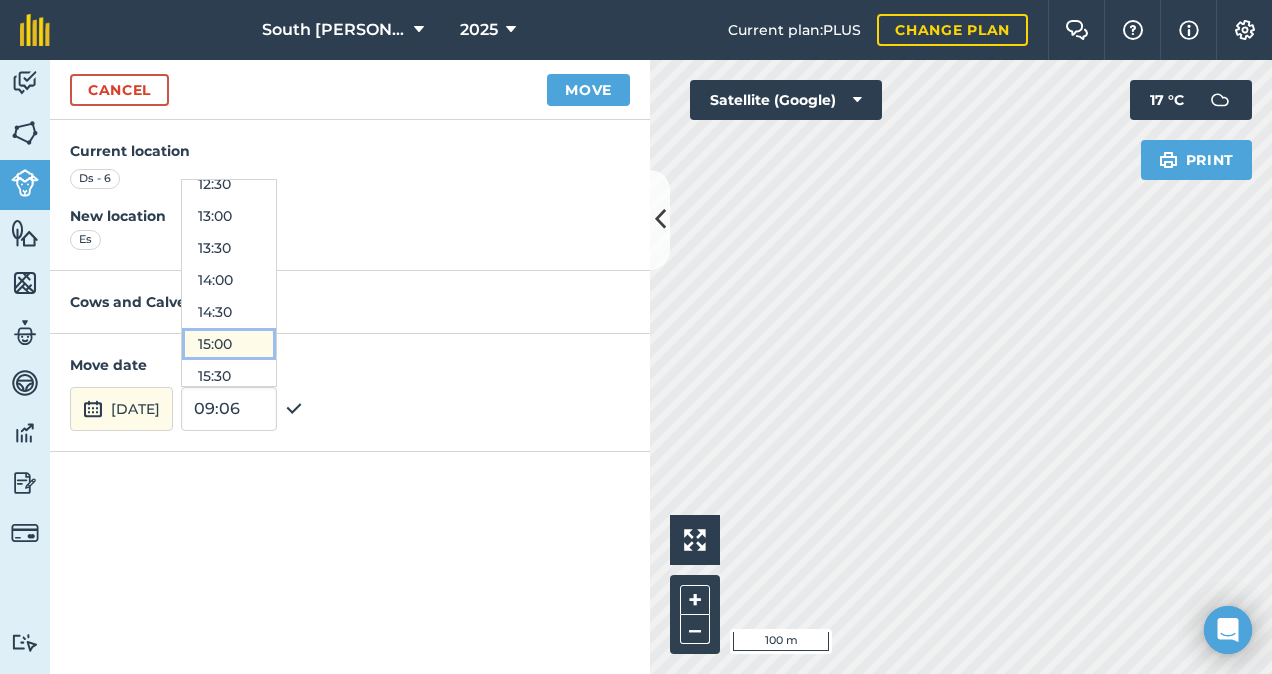 click on "15:00" at bounding box center [229, 344] 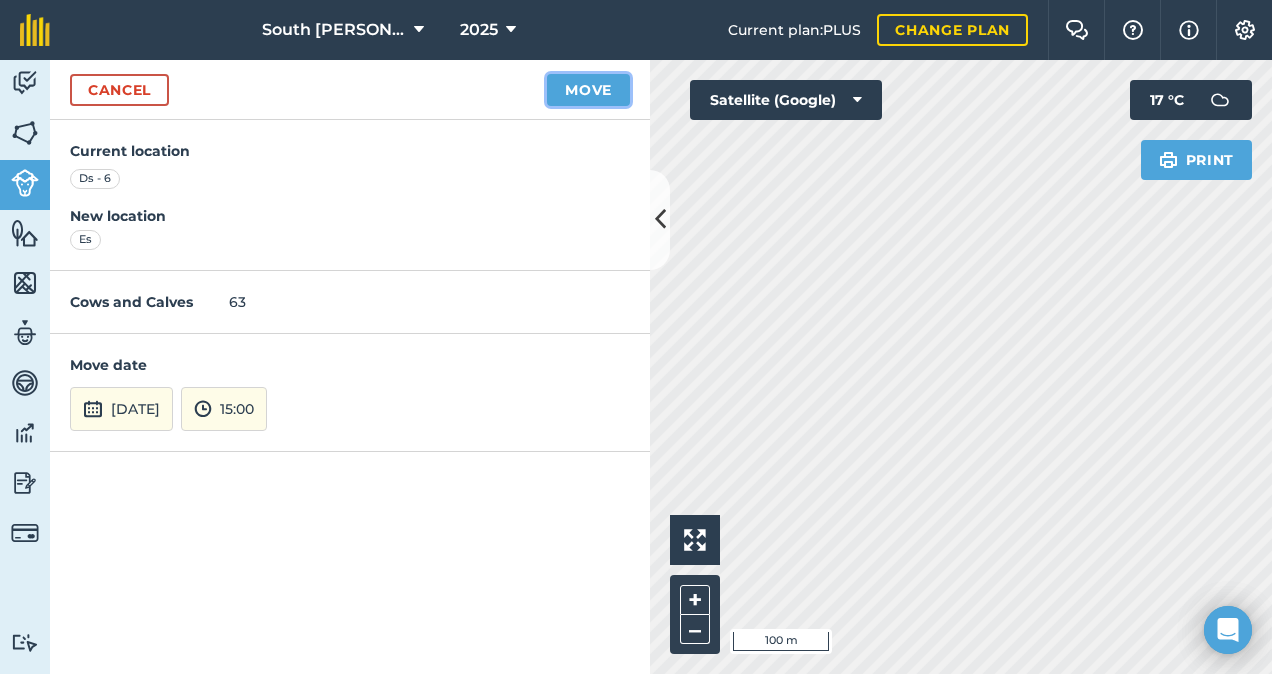 click on "Move" at bounding box center [588, 90] 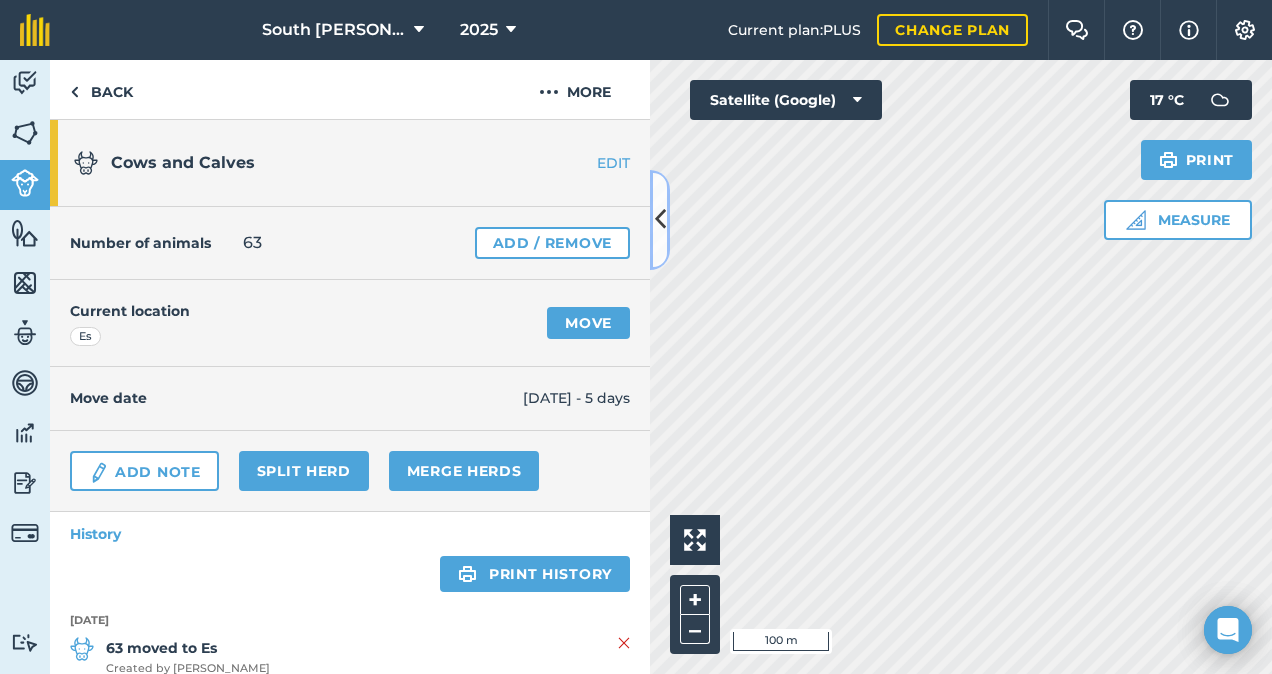 click at bounding box center [660, 219] 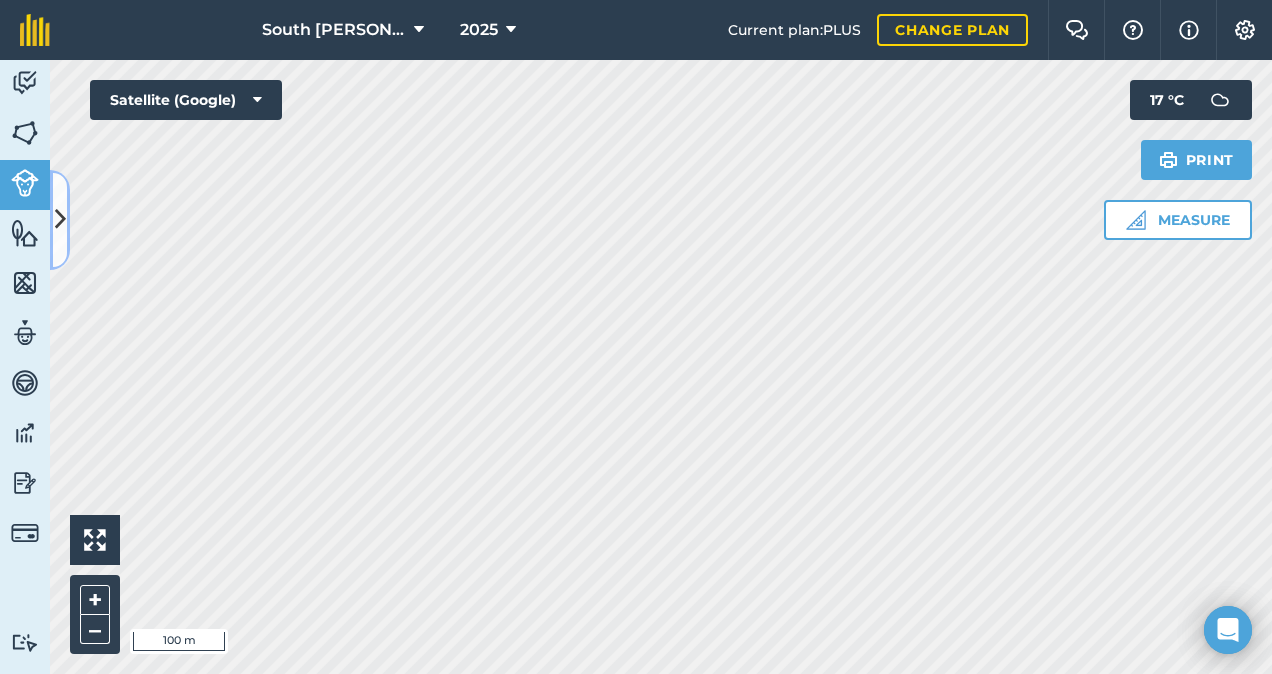 click at bounding box center (60, 220) 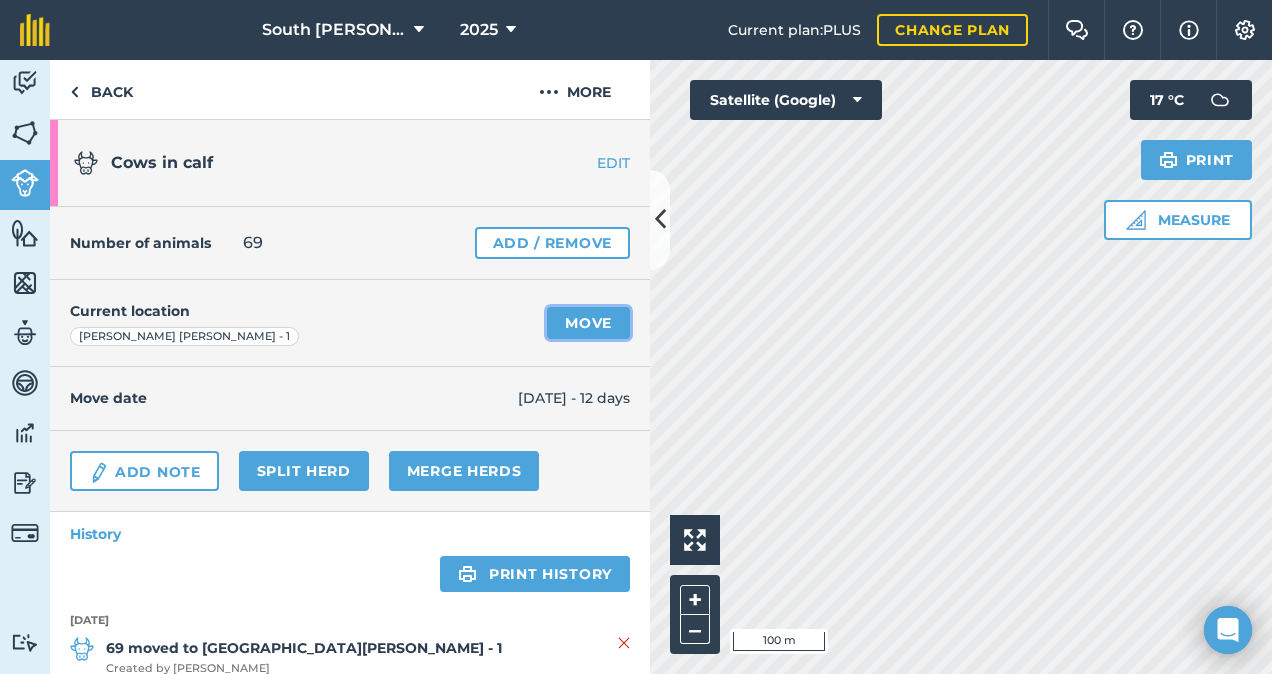 click on "Move" at bounding box center [588, 323] 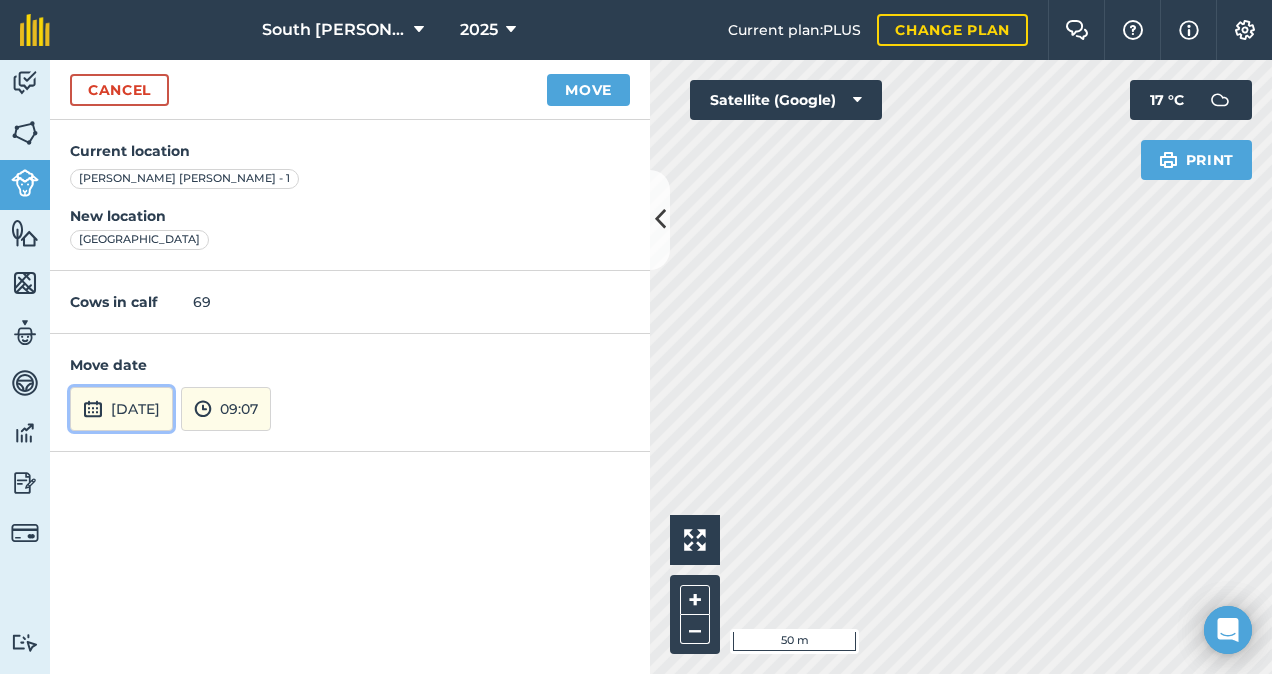 click on "[DATE]" at bounding box center [121, 409] 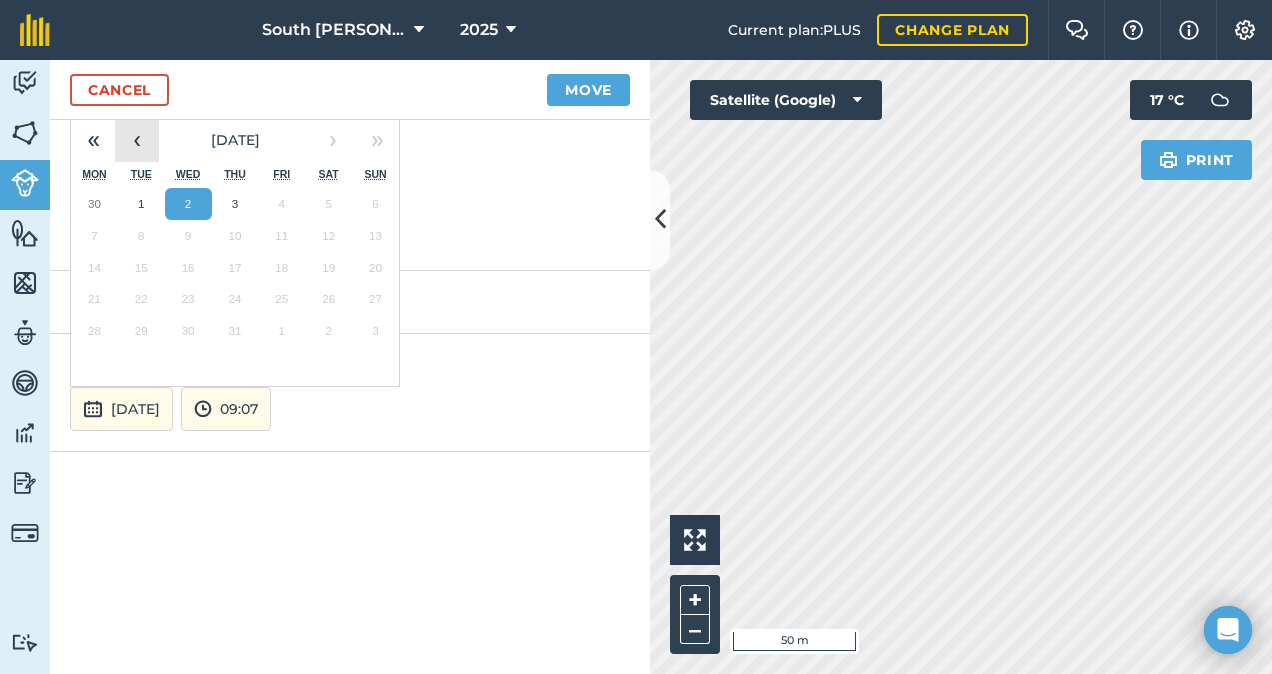 click on "‹" at bounding box center (137, 140) 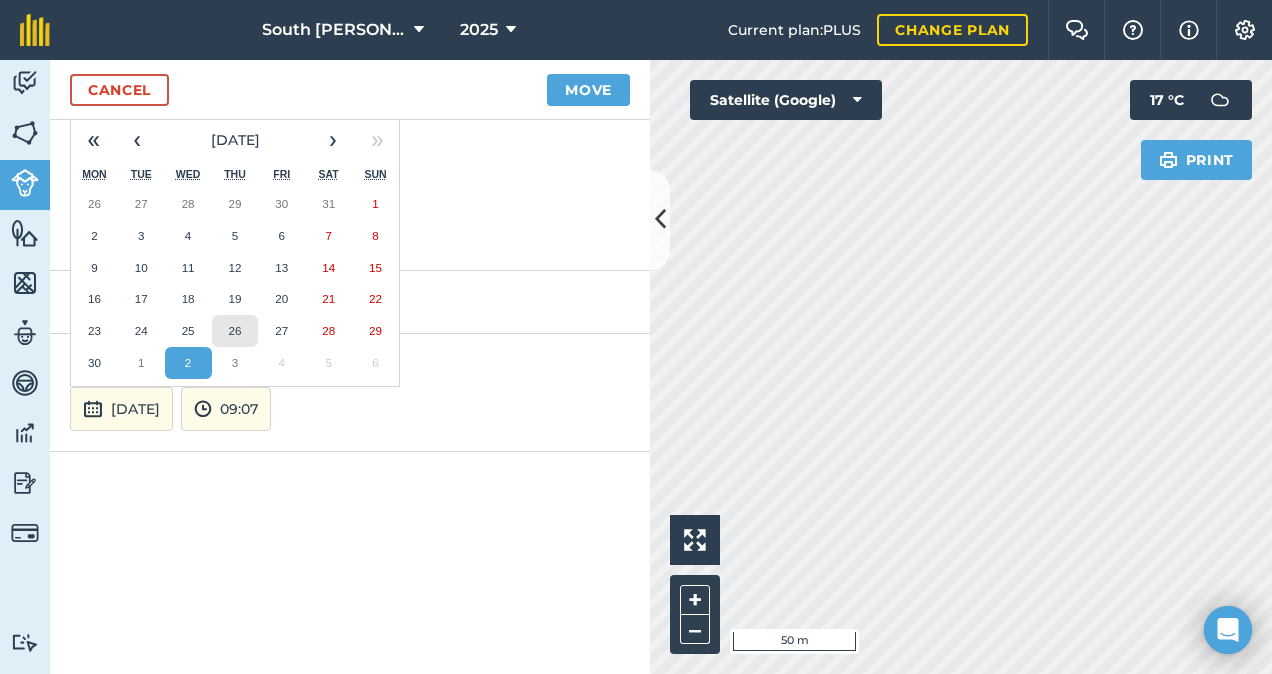 click on "26" at bounding box center (235, 331) 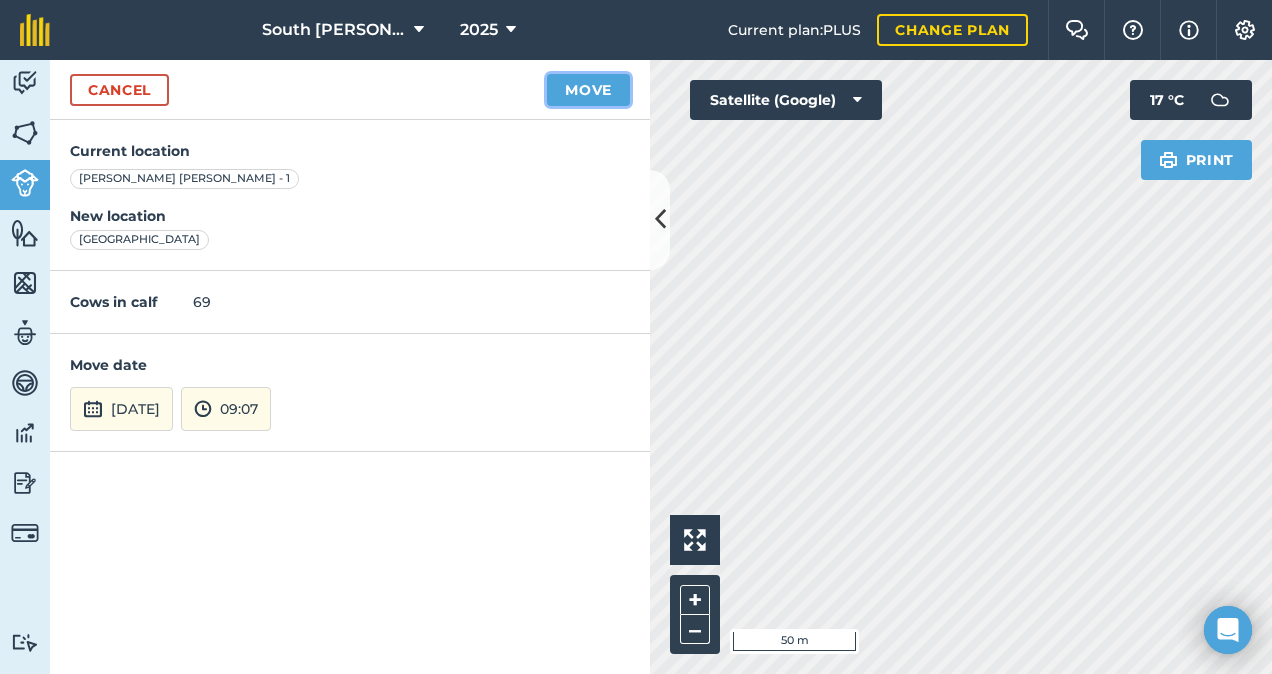 click on "Move" at bounding box center [588, 90] 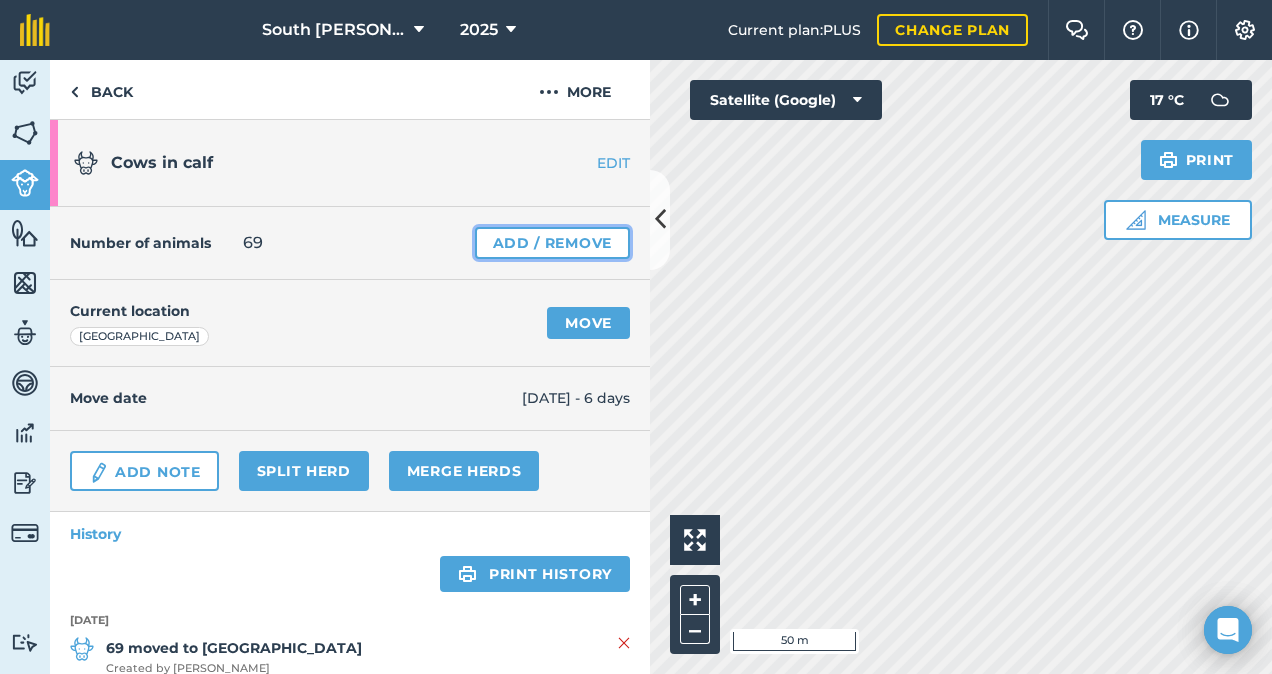click on "Add / Remove" at bounding box center (552, 243) 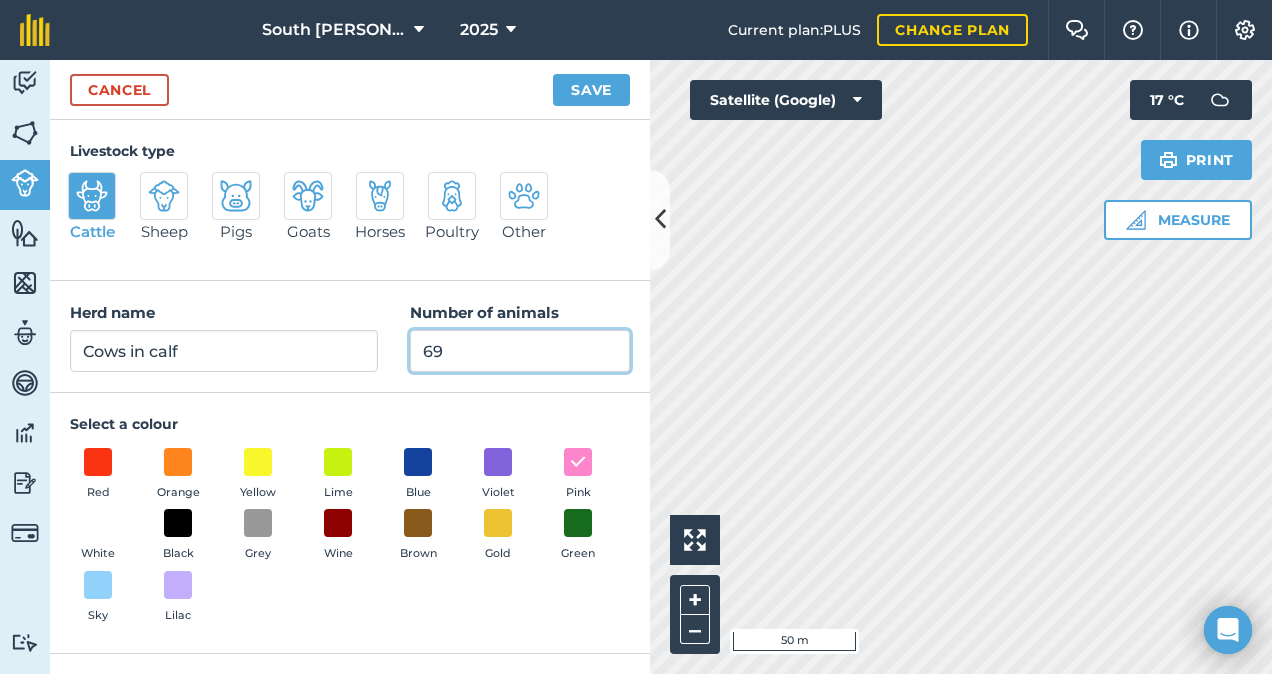 click on "69" at bounding box center (520, 351) 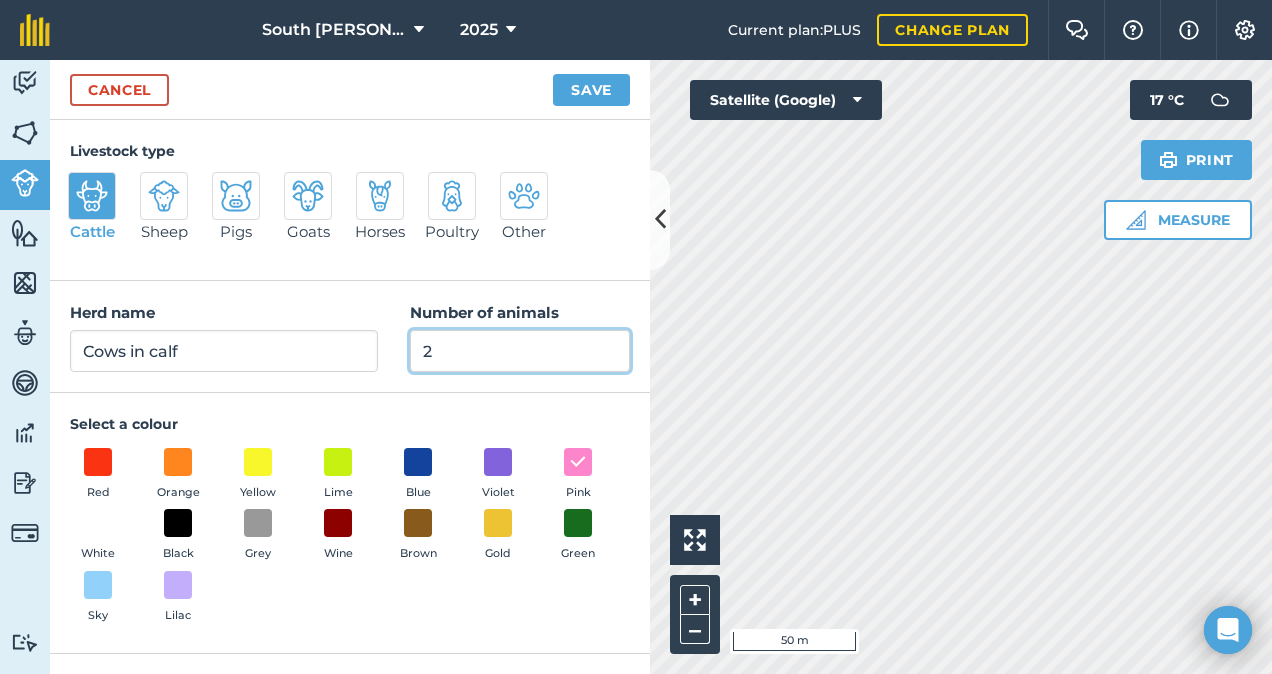 type on "2" 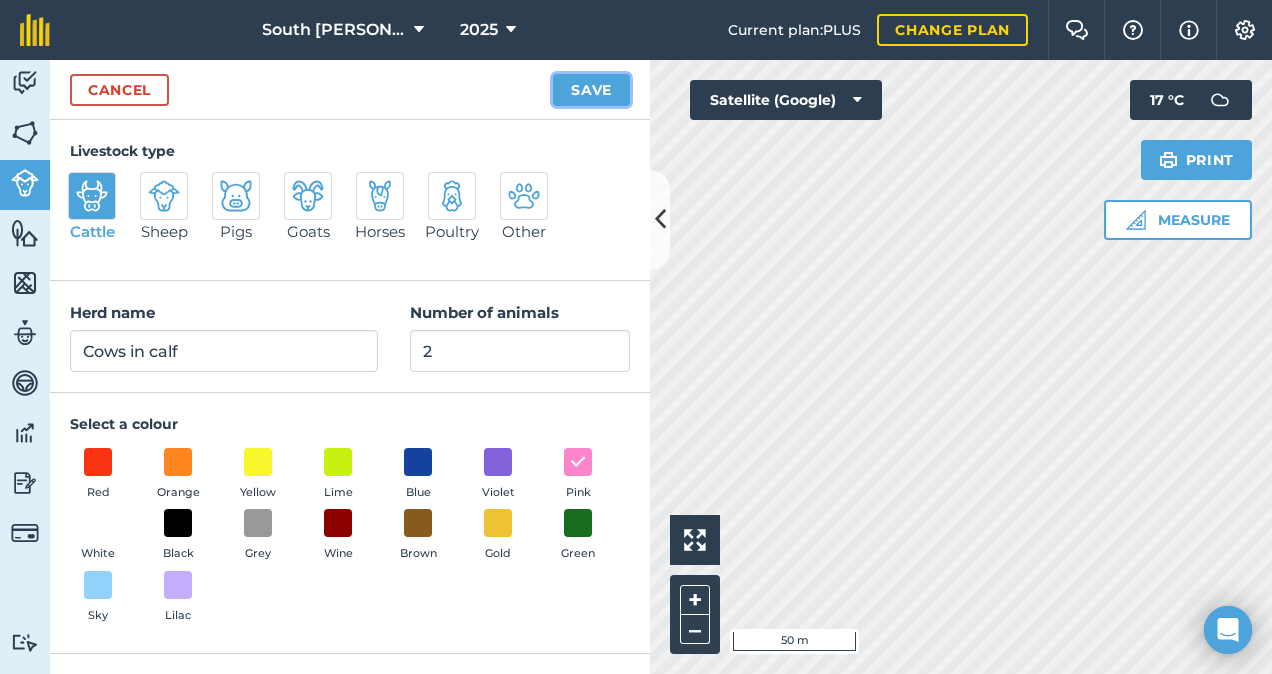 click on "Save" at bounding box center (591, 90) 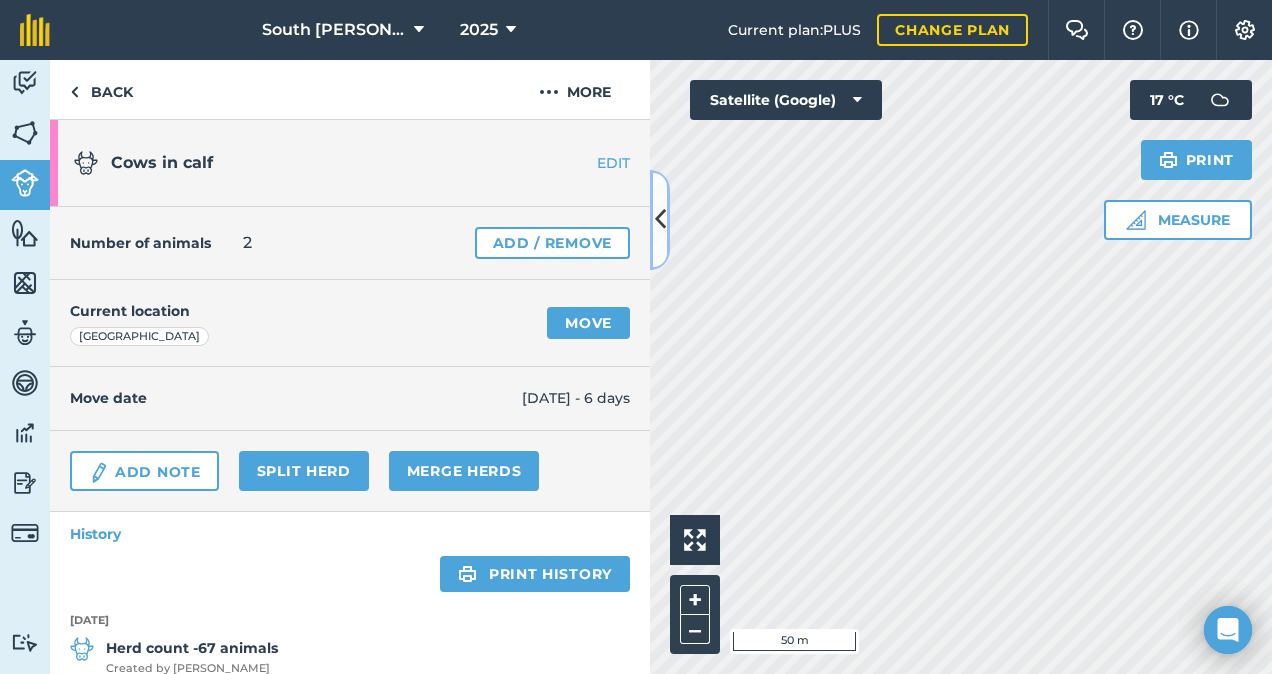 click at bounding box center (660, 220) 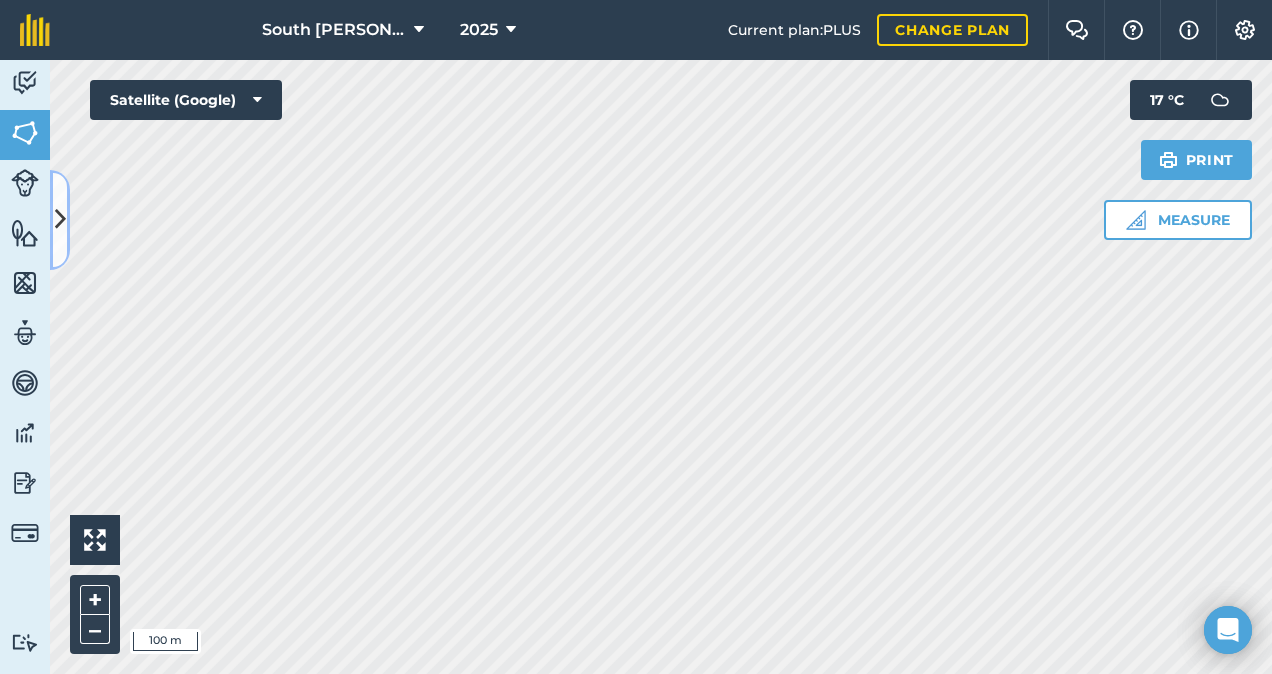 click at bounding box center [60, 219] 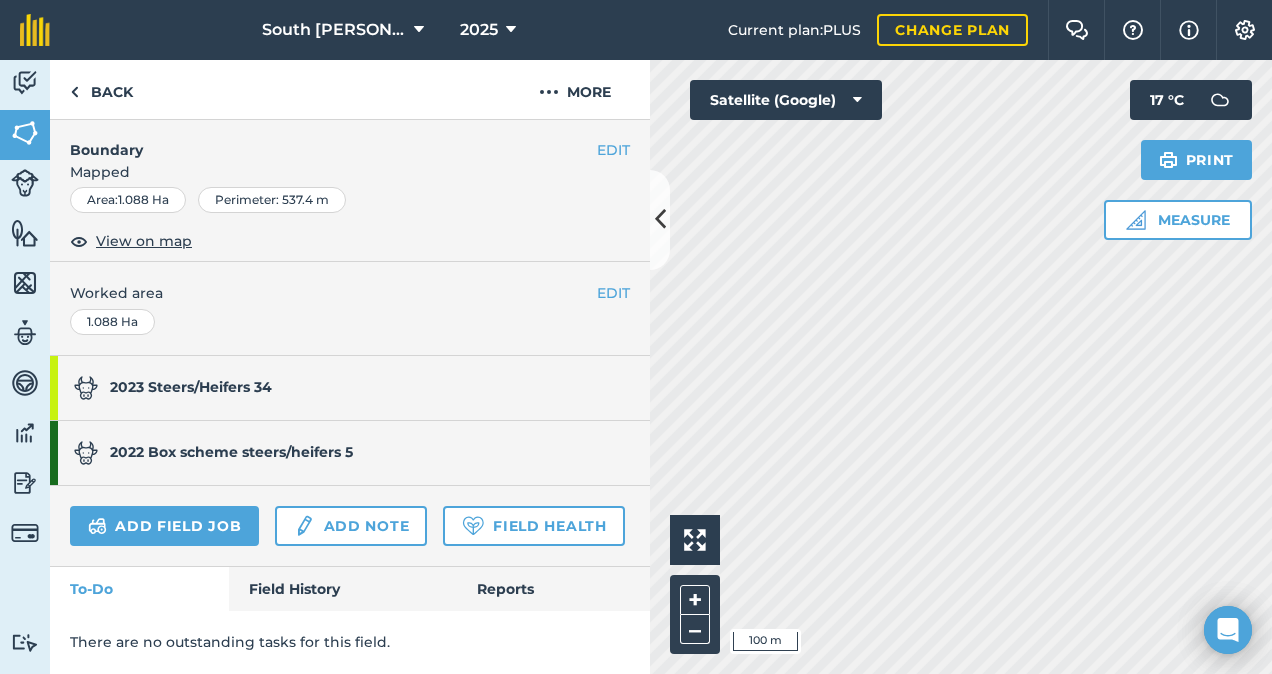 scroll, scrollTop: 354, scrollLeft: 0, axis: vertical 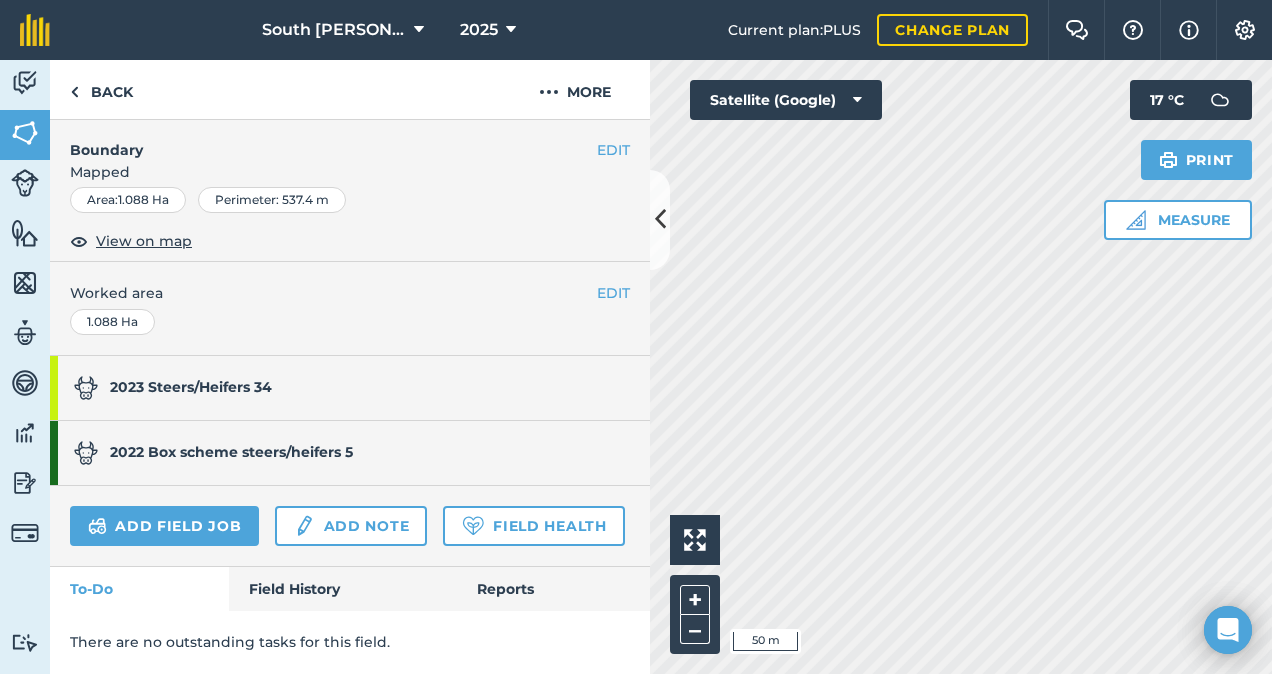 click on "2023 Steers/Heifers   34" at bounding box center [340, 388] 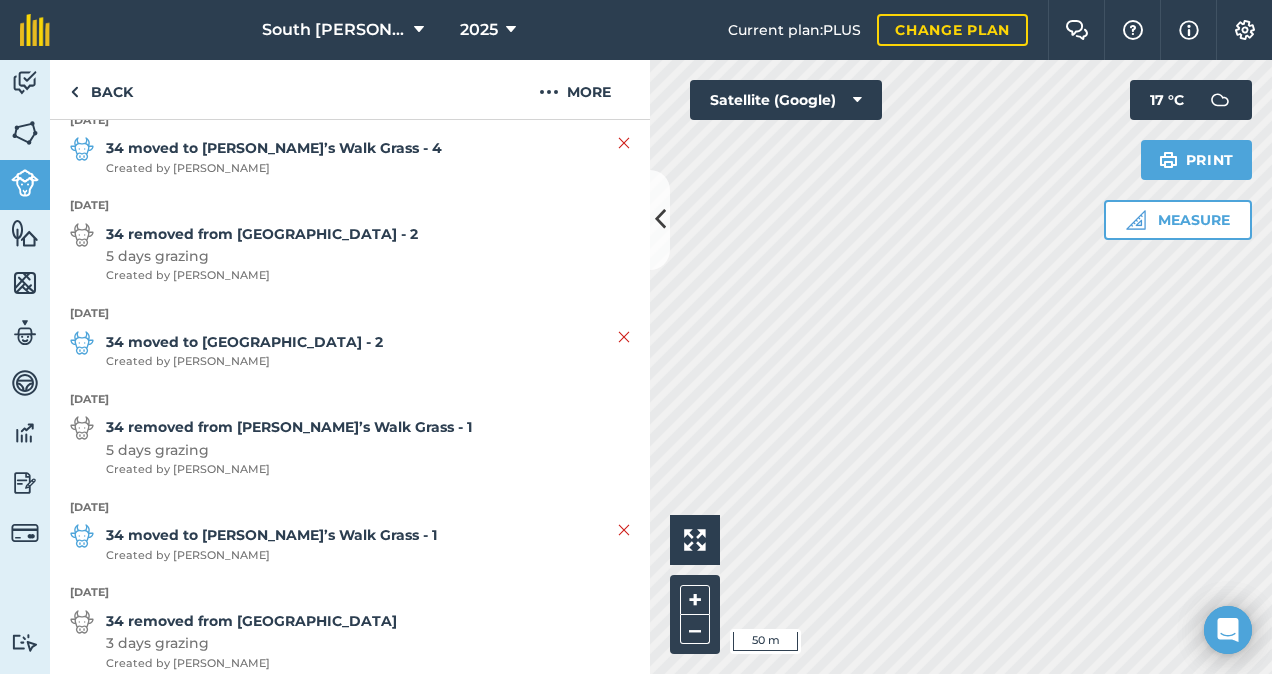 scroll, scrollTop: 0, scrollLeft: 0, axis: both 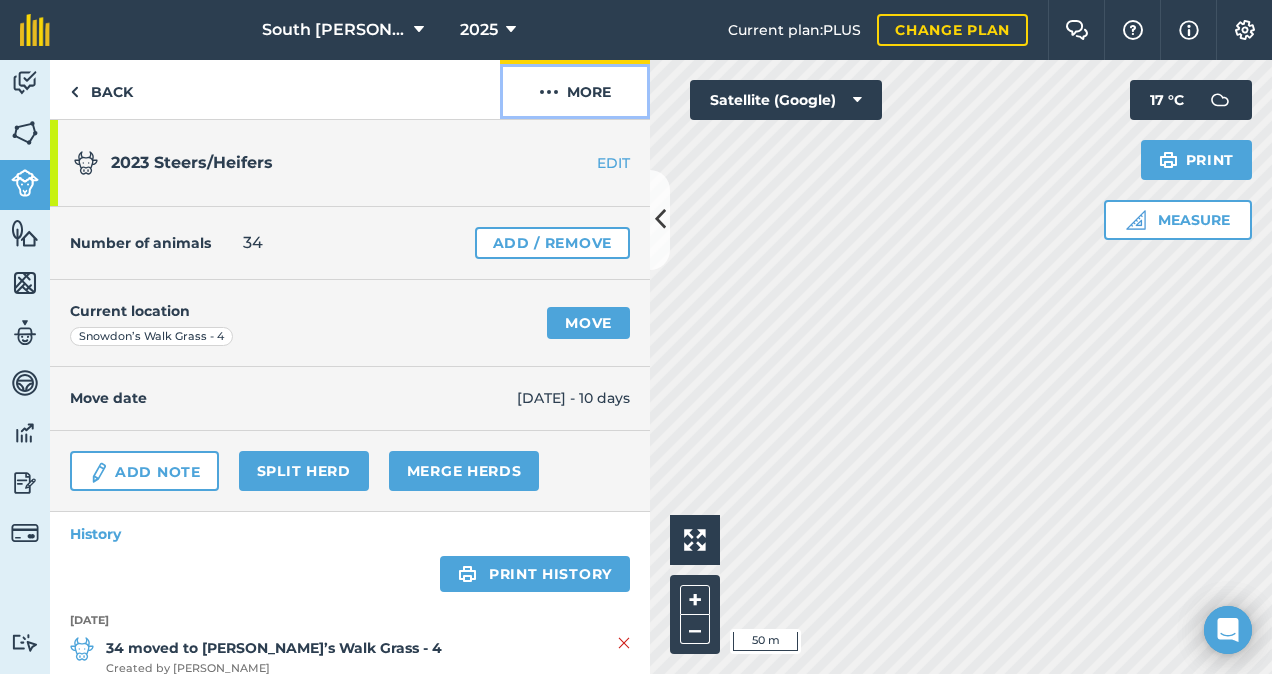 click on "More" at bounding box center [575, 89] 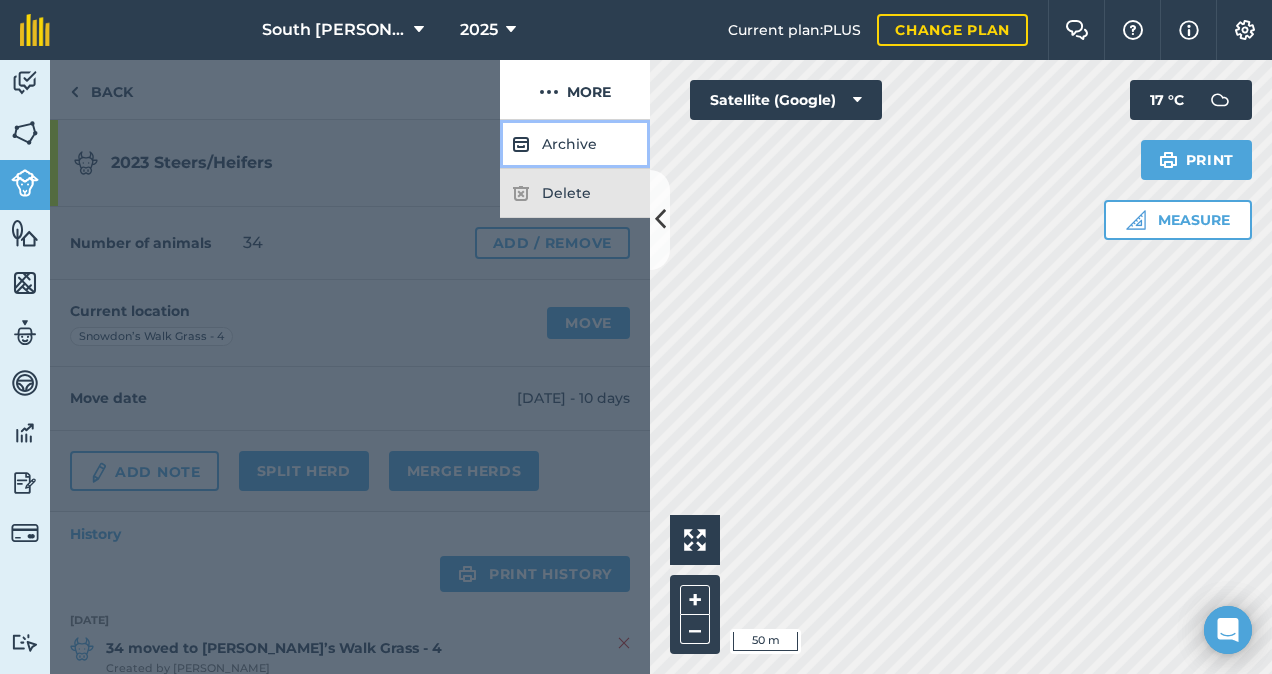 click on "Archive" at bounding box center (575, 144) 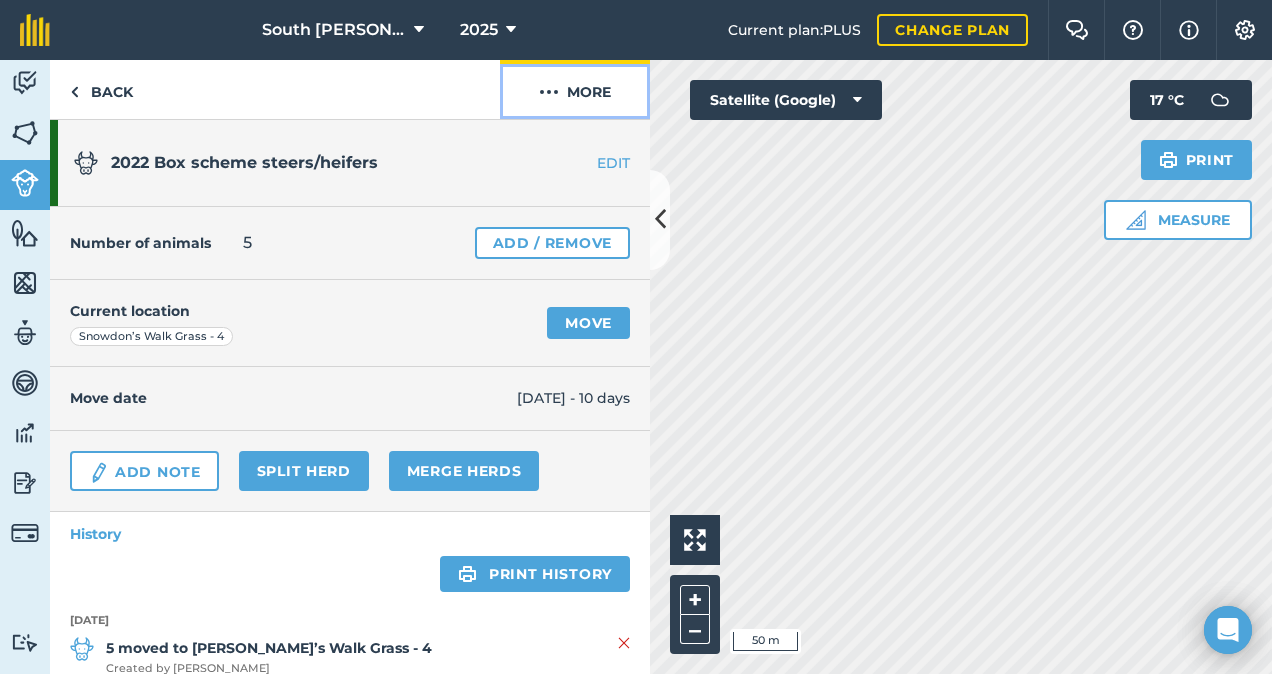 click on "More" at bounding box center [575, 89] 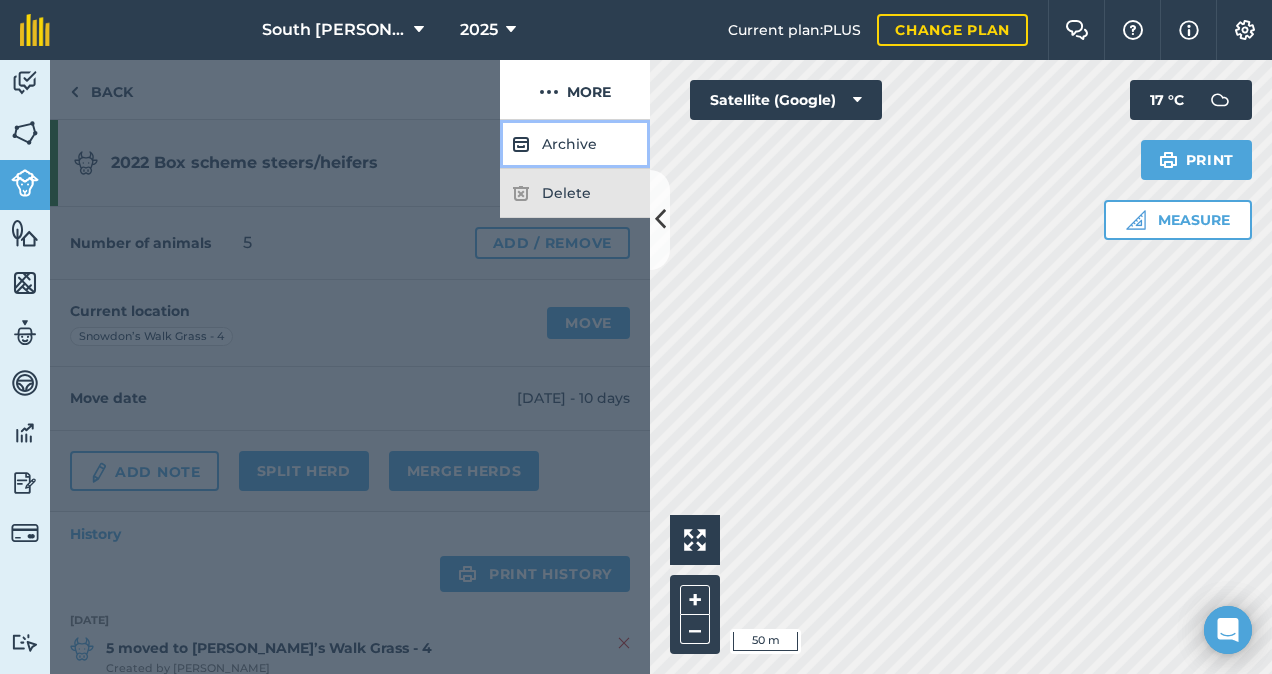 click on "Archive" at bounding box center (575, 144) 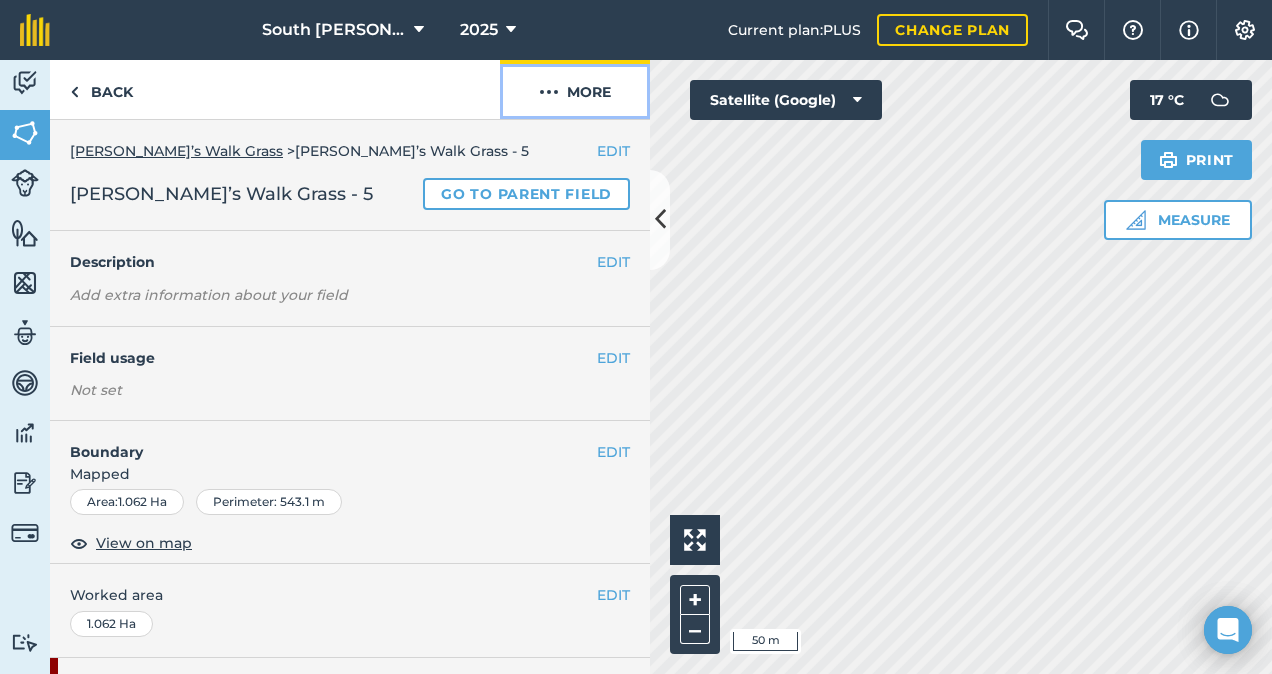 click on "More" at bounding box center [575, 89] 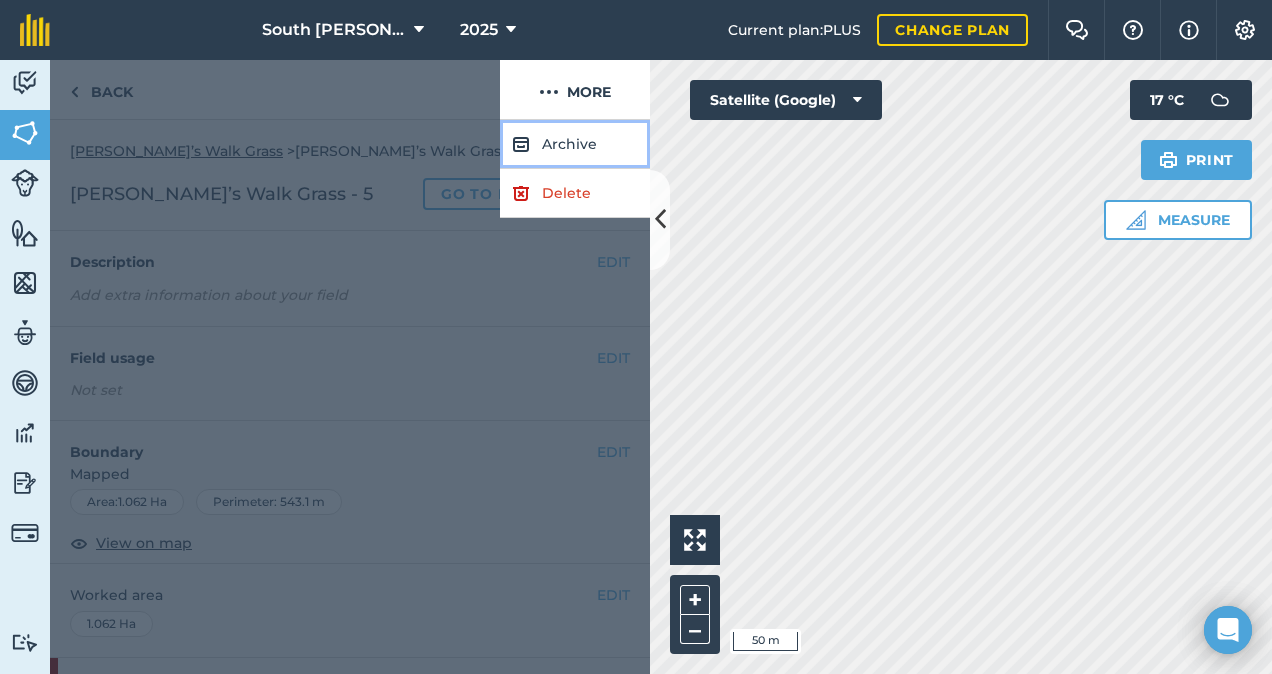 click on "Archive" at bounding box center (575, 144) 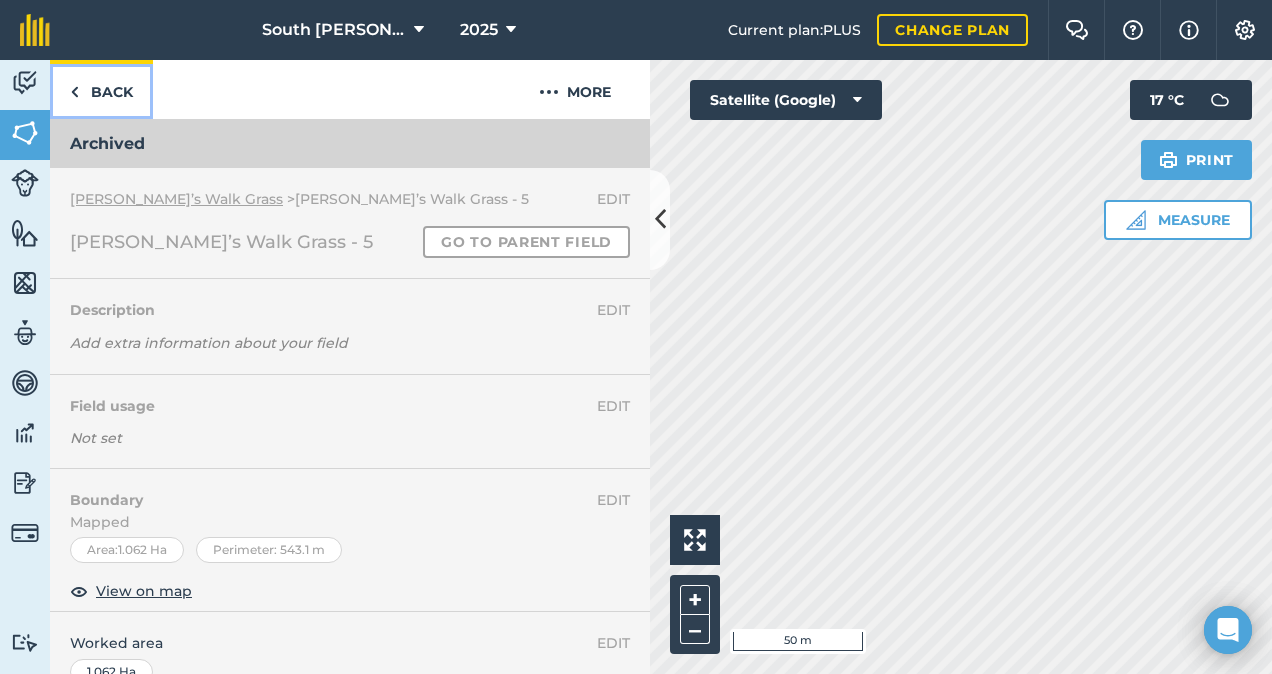 click on "Back" at bounding box center (101, 89) 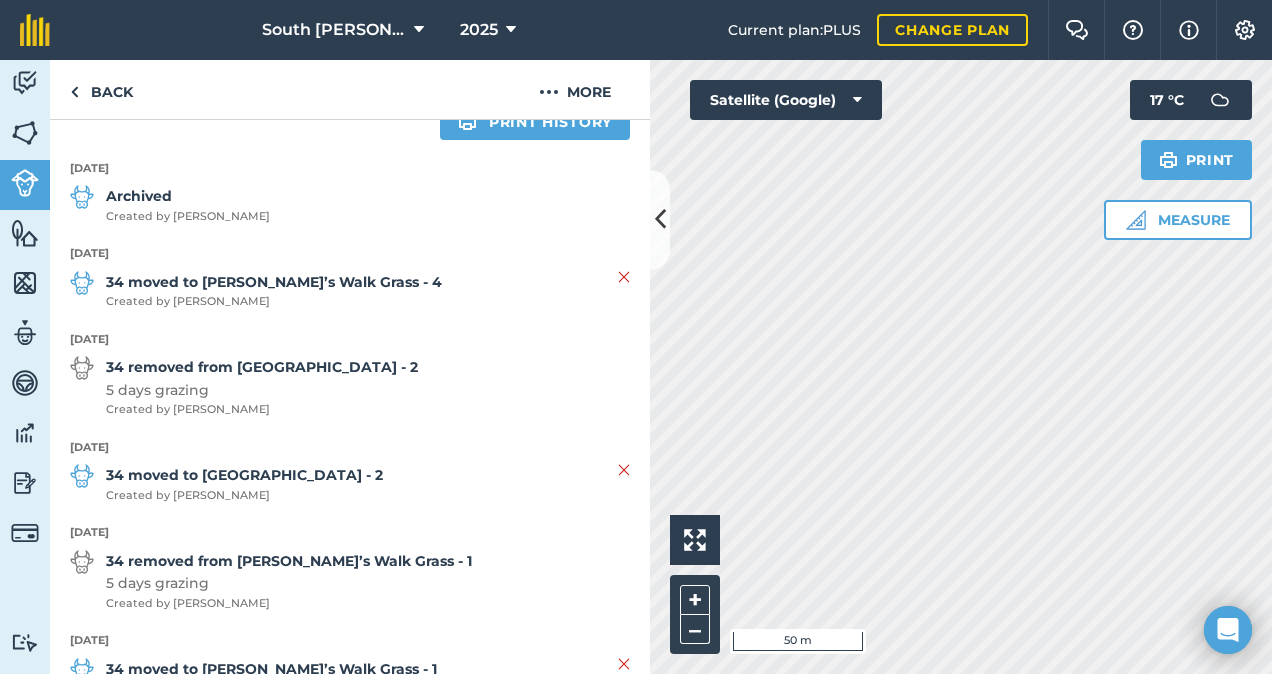 scroll, scrollTop: 0, scrollLeft: 0, axis: both 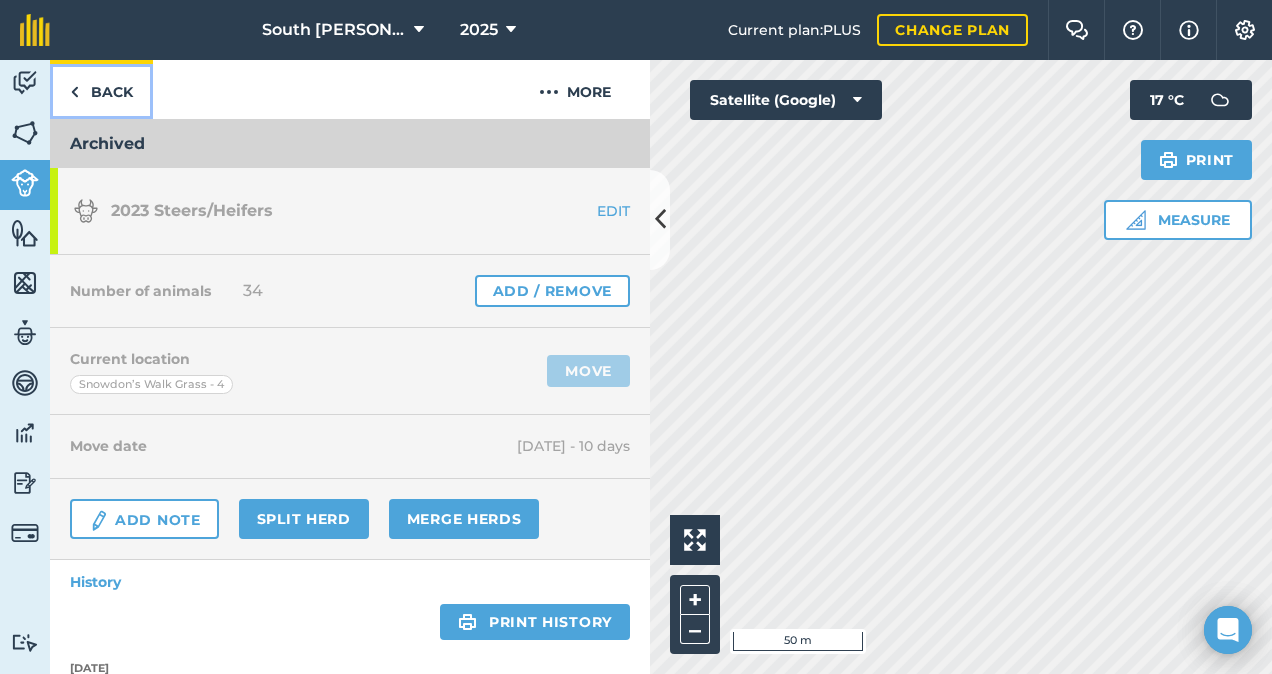 click on "Back" at bounding box center [101, 89] 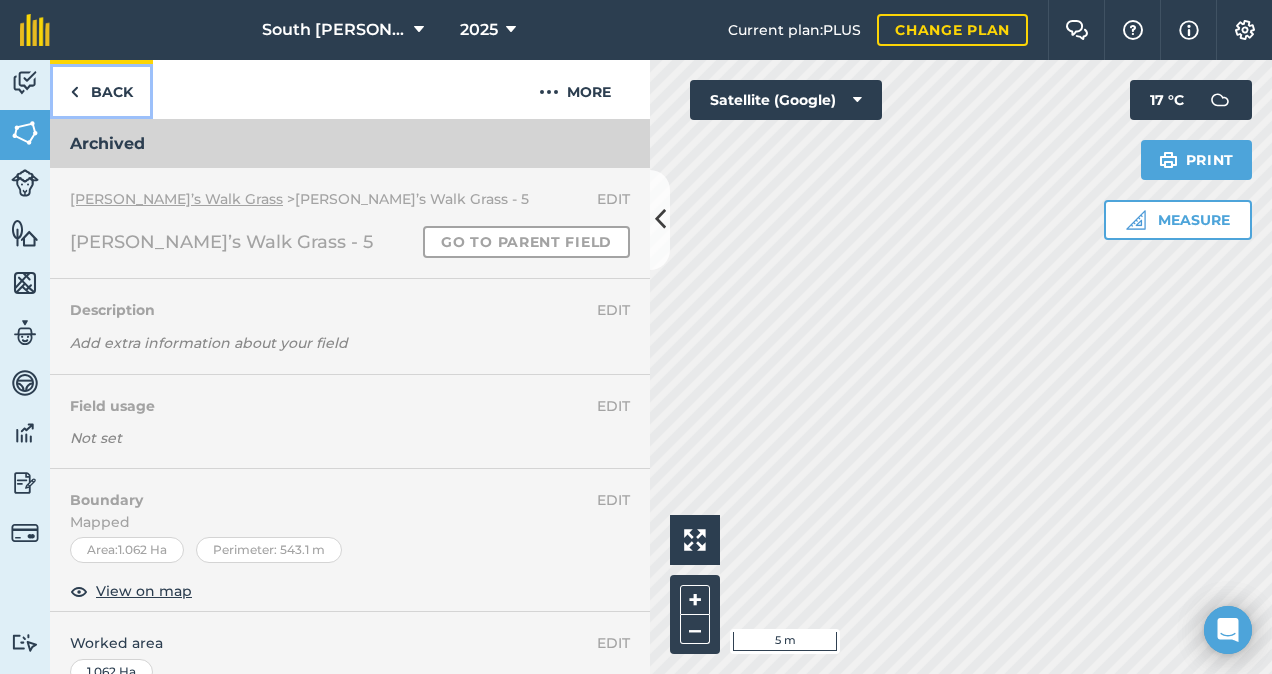 click on "Back" at bounding box center (101, 89) 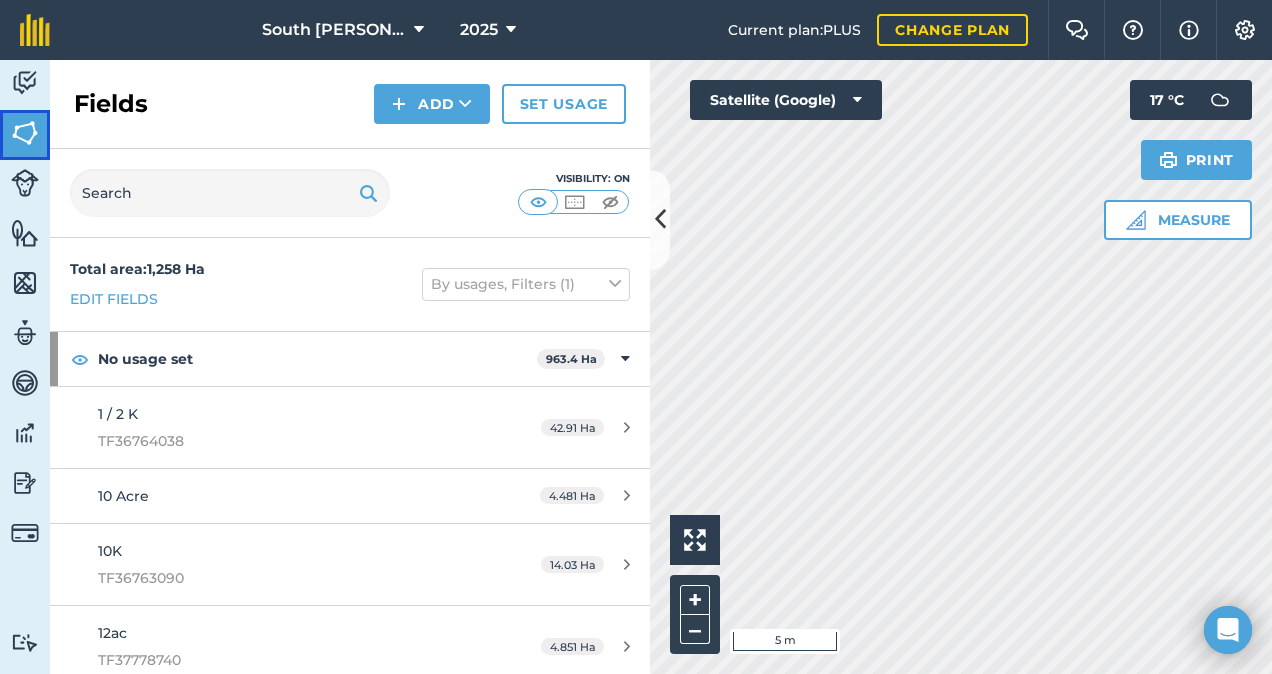 click at bounding box center [25, 133] 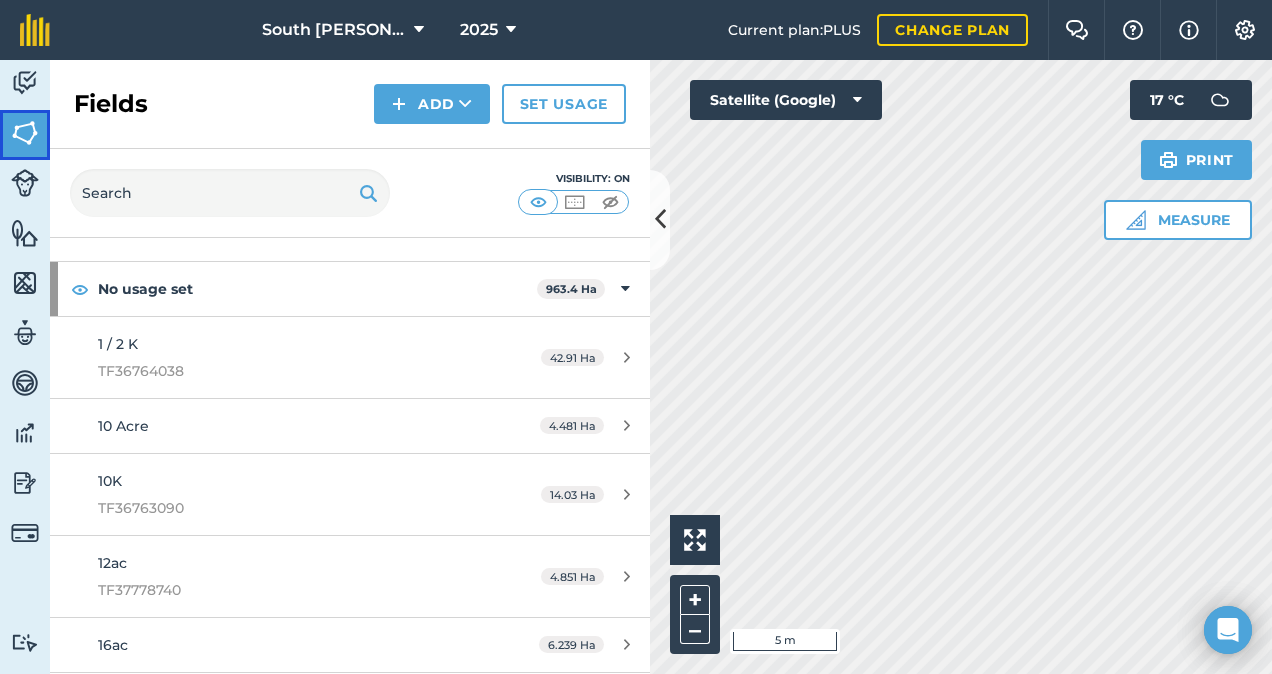 scroll, scrollTop: 0, scrollLeft: 0, axis: both 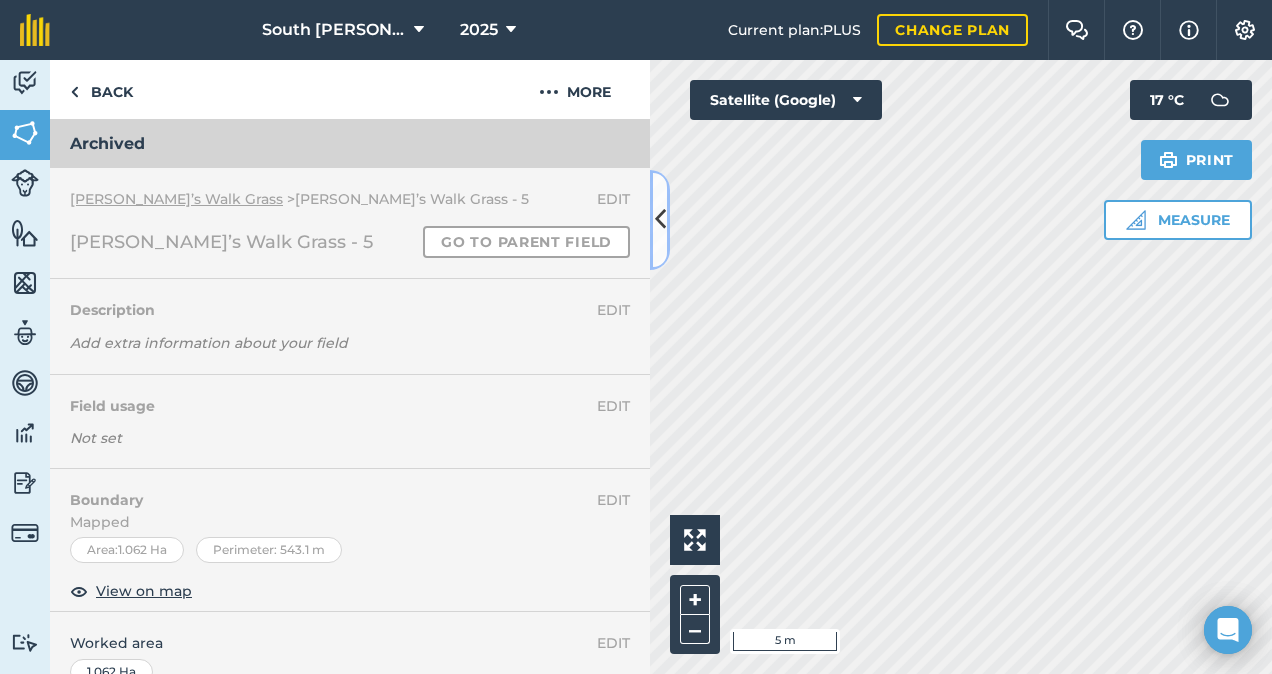 click at bounding box center [660, 219] 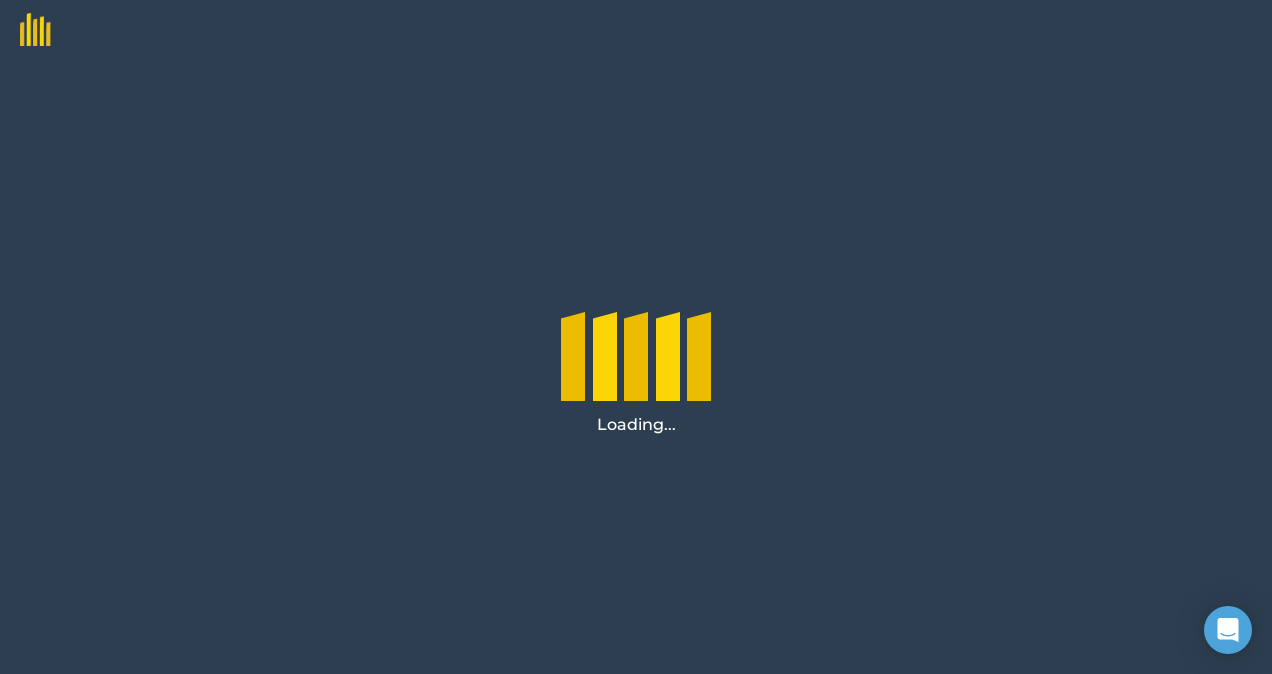 scroll, scrollTop: 0, scrollLeft: 0, axis: both 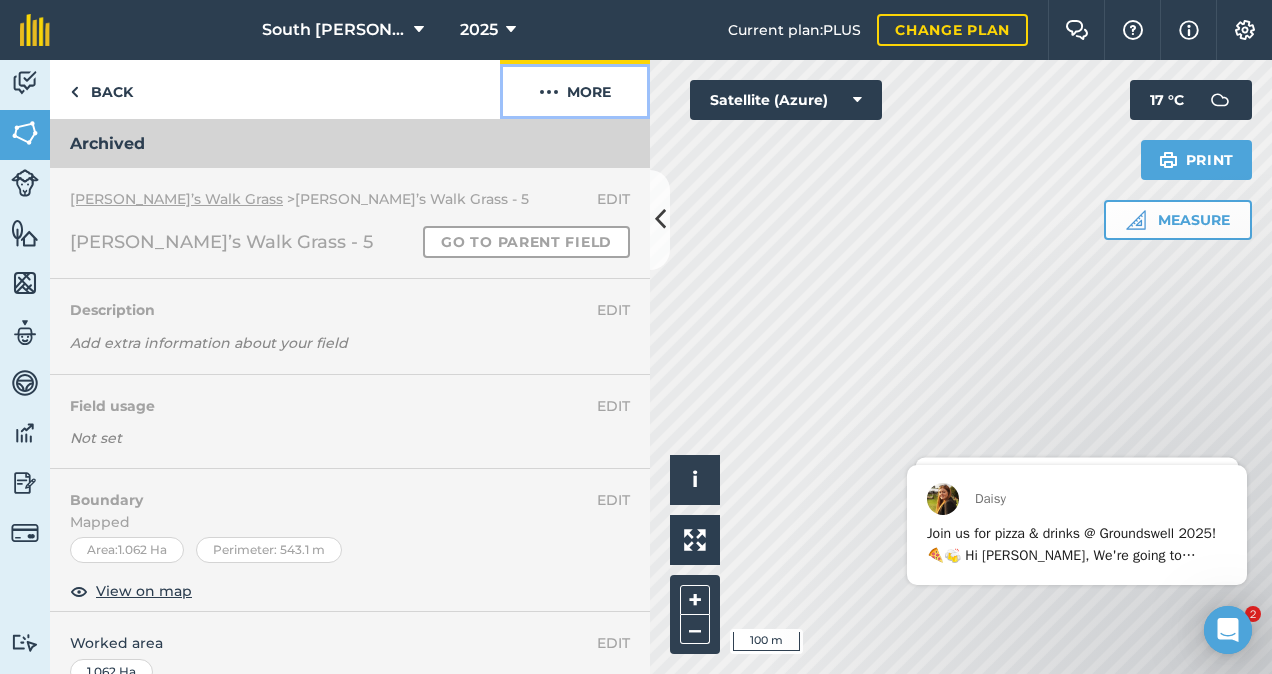 click on "More" at bounding box center (575, 89) 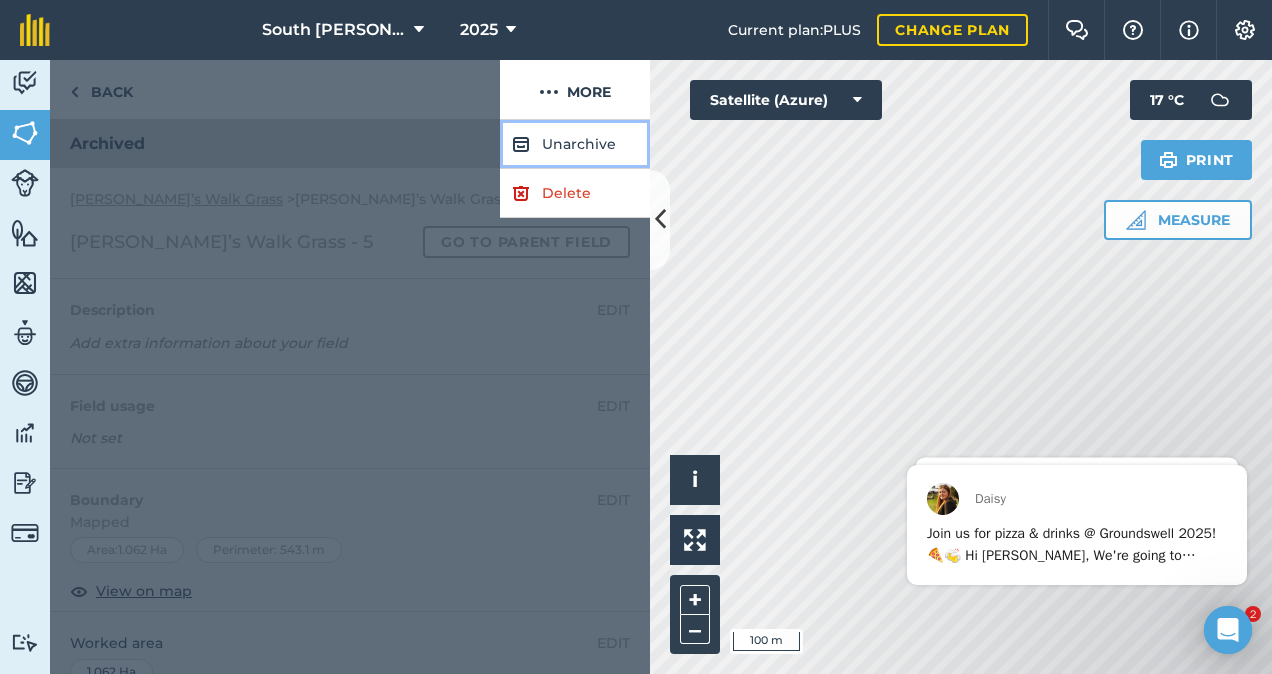 click on "Unarchive" at bounding box center (575, 144) 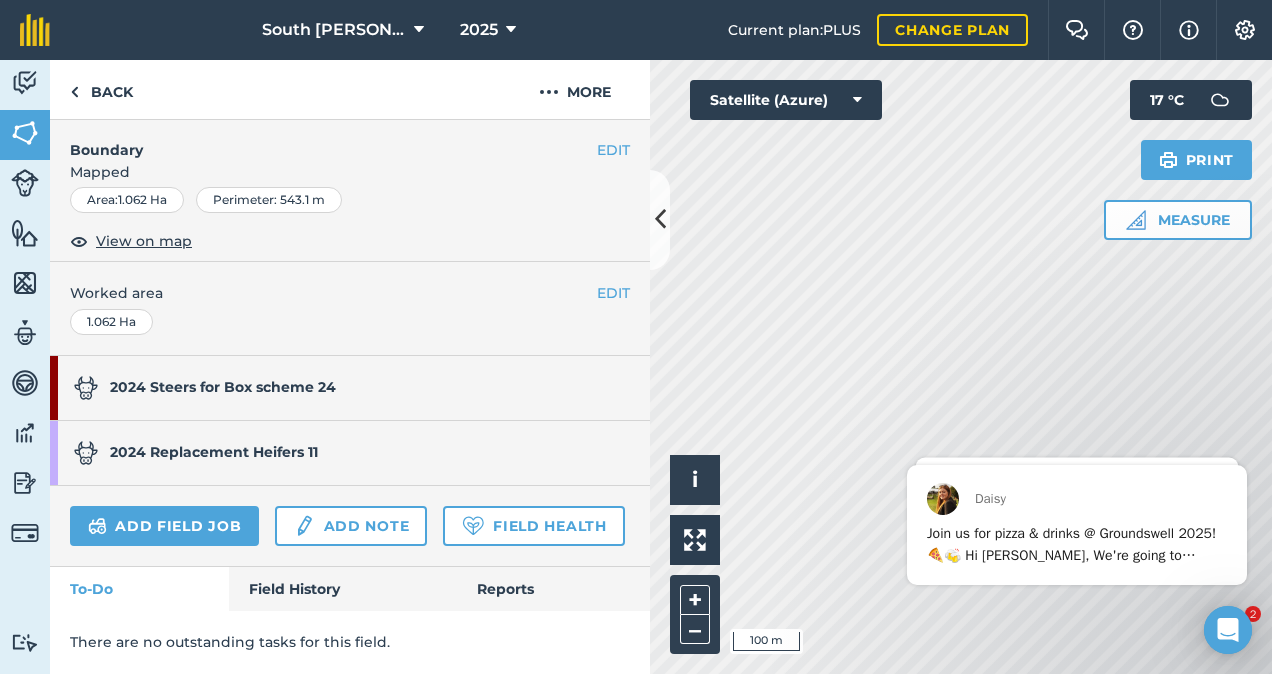 scroll, scrollTop: 354, scrollLeft: 0, axis: vertical 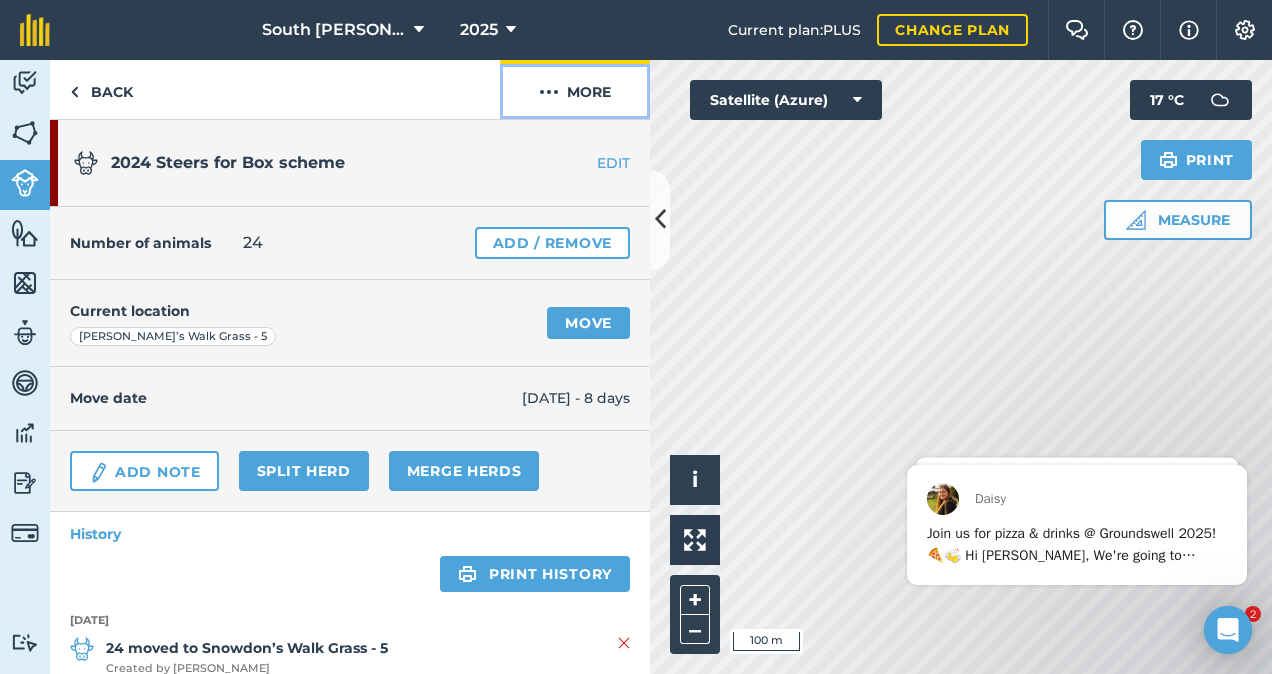 click on "More" at bounding box center (575, 89) 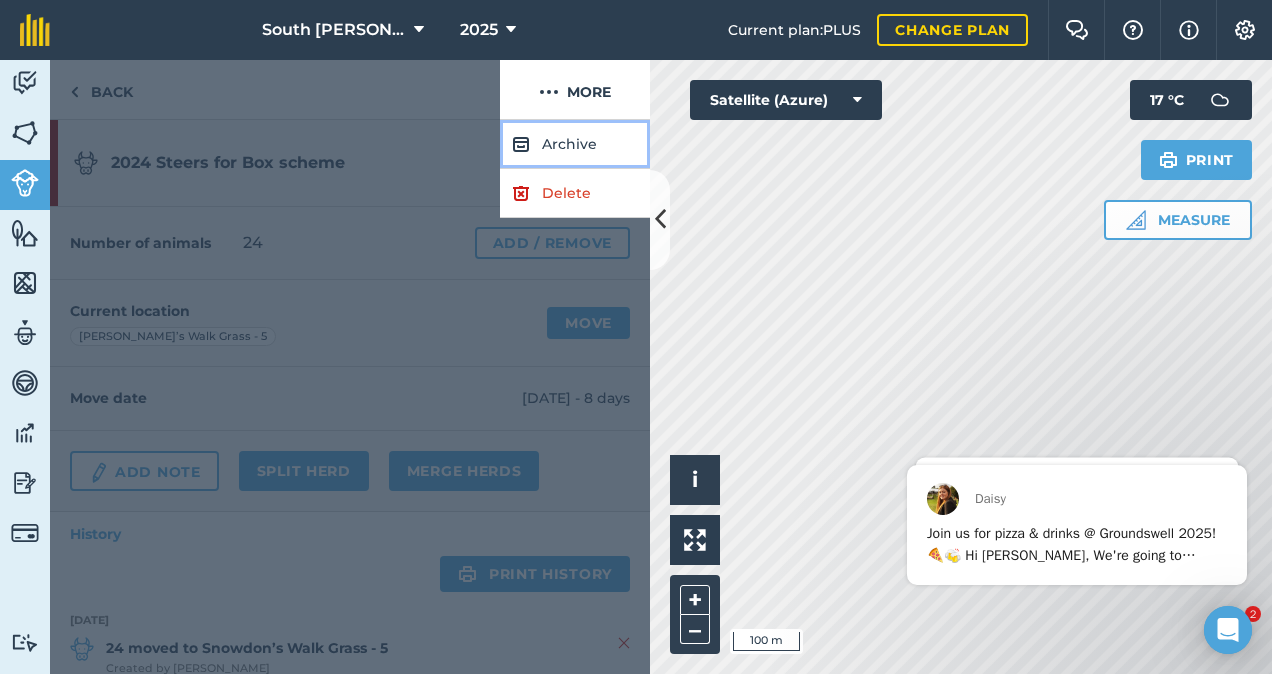 click on "Archive" at bounding box center [575, 144] 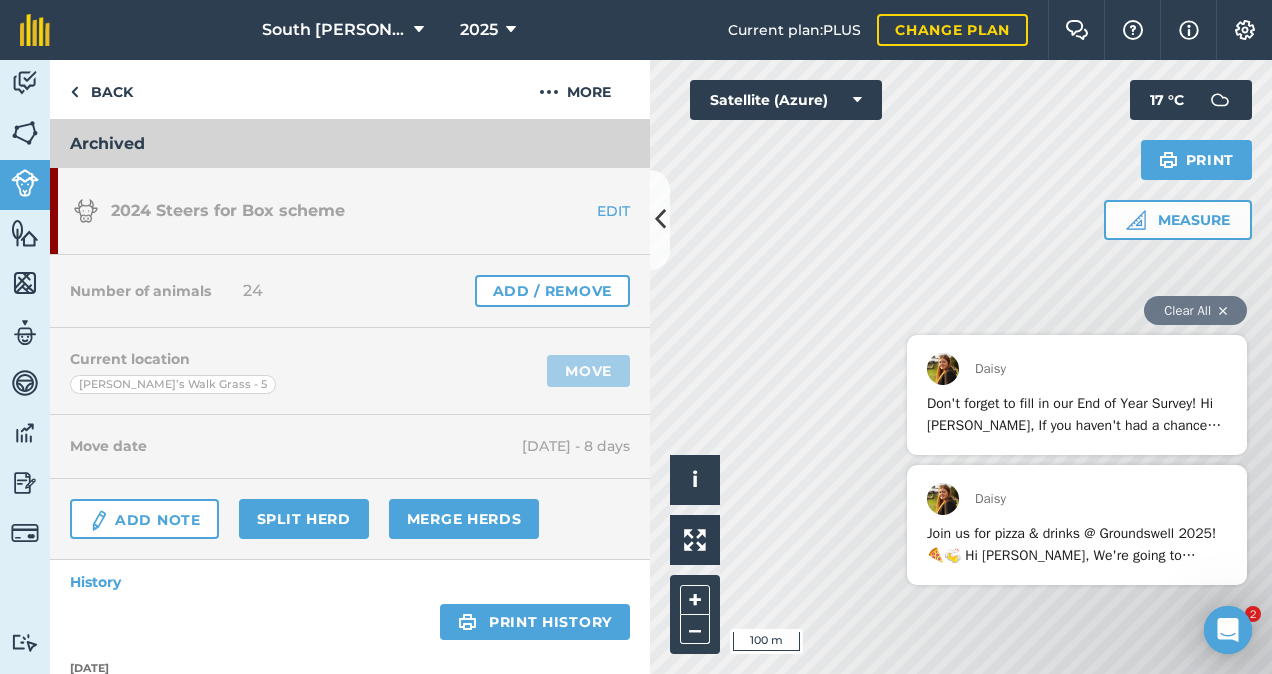 click at bounding box center [1223, 311] 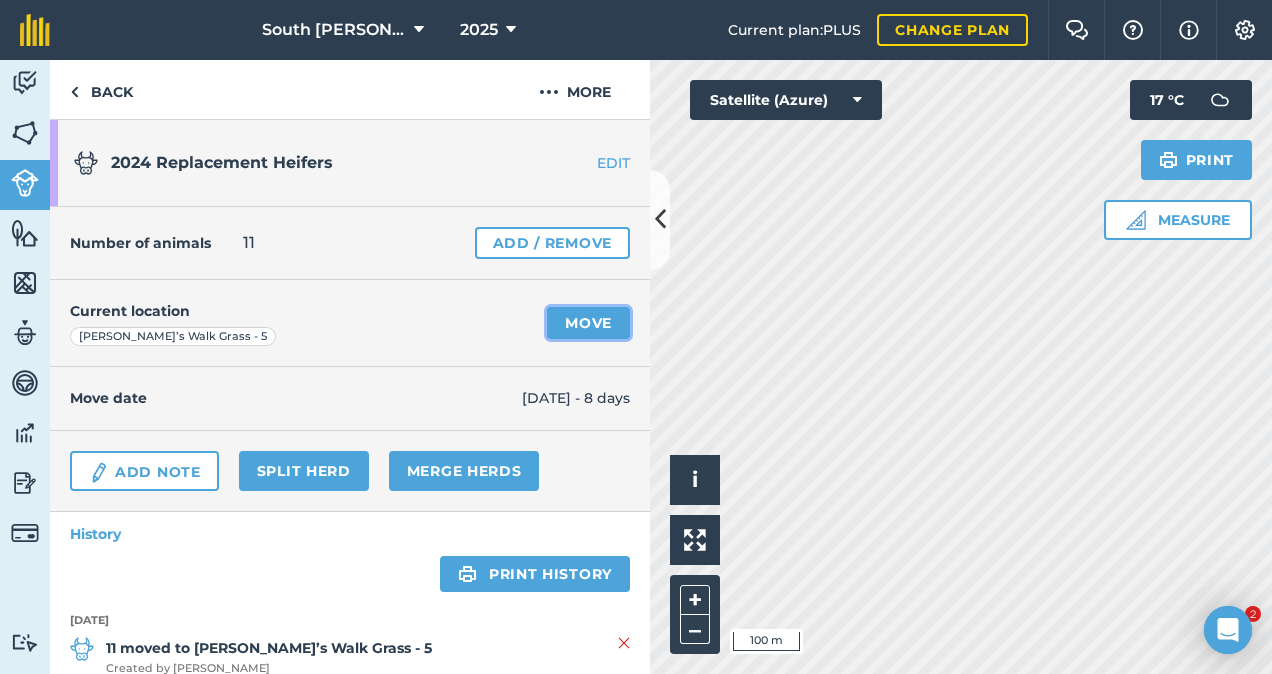 click on "Move" at bounding box center (588, 323) 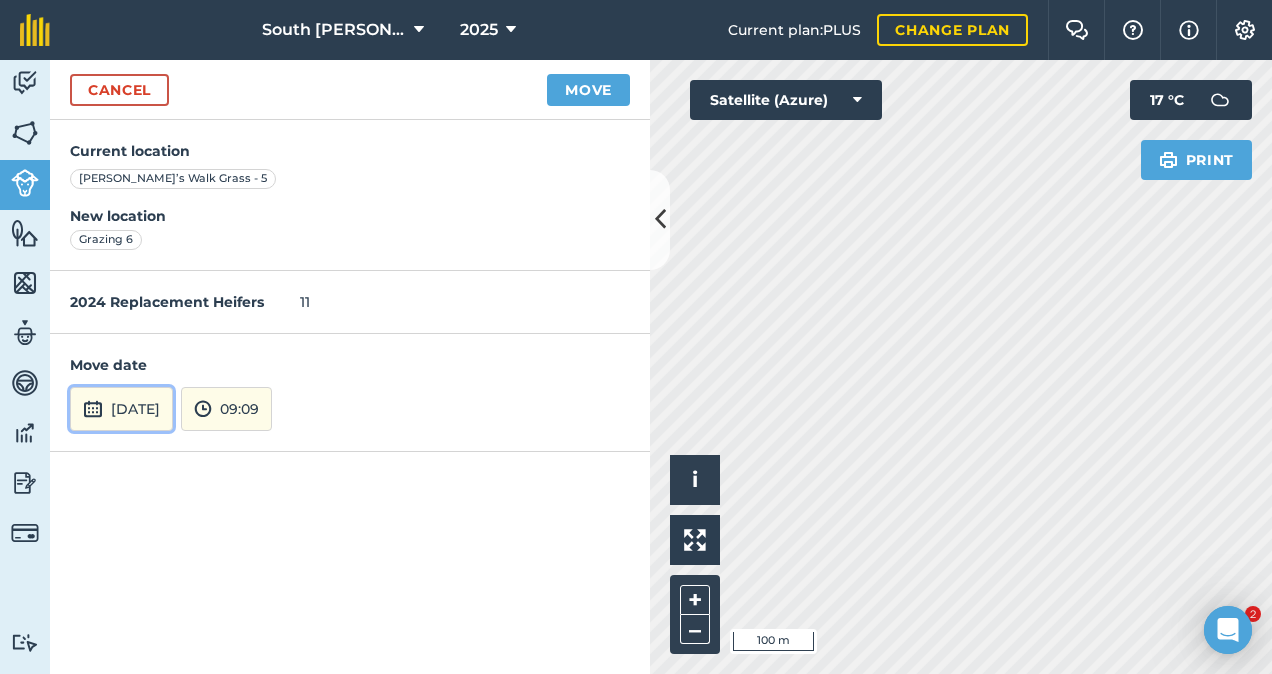 click on "[DATE]" at bounding box center [121, 409] 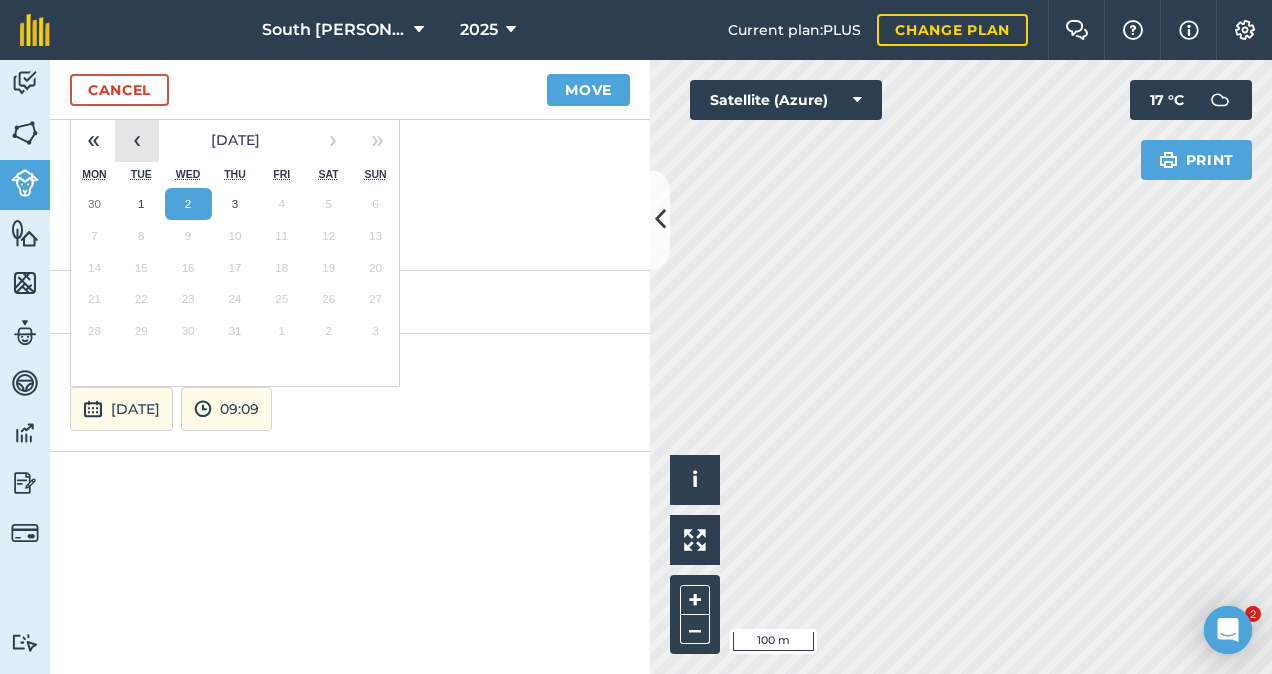 click on "‹" at bounding box center (137, 140) 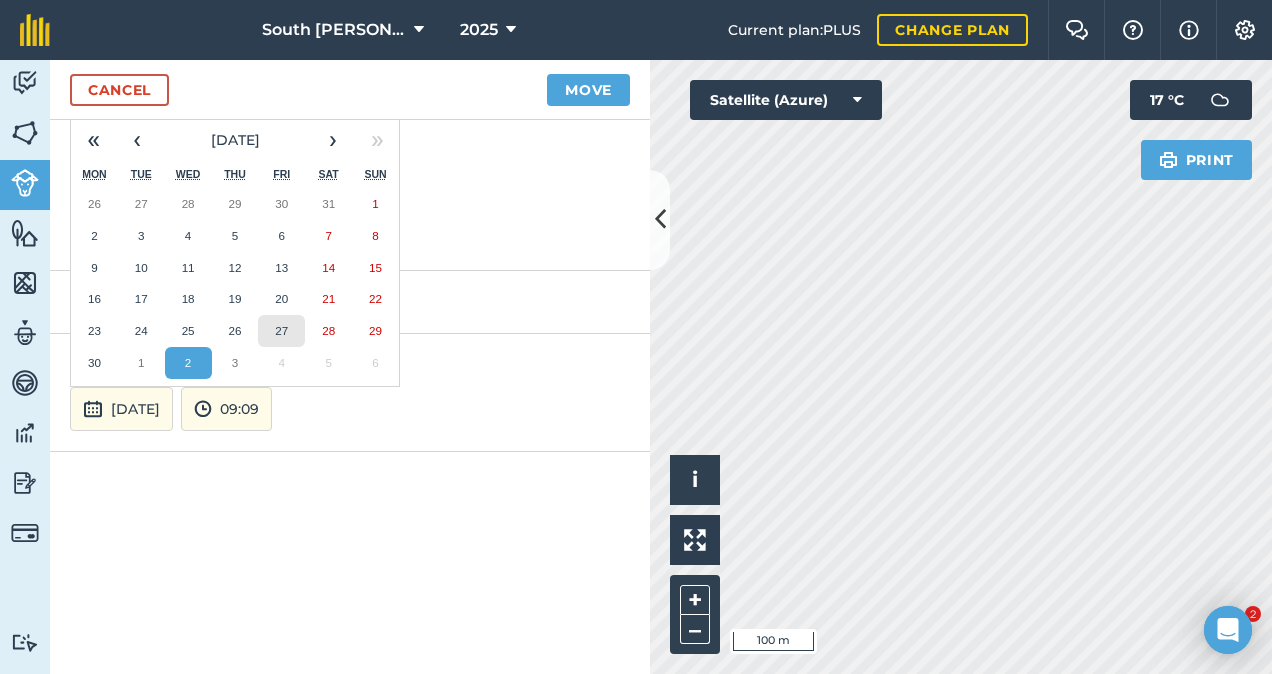 click on "27" at bounding box center (281, 331) 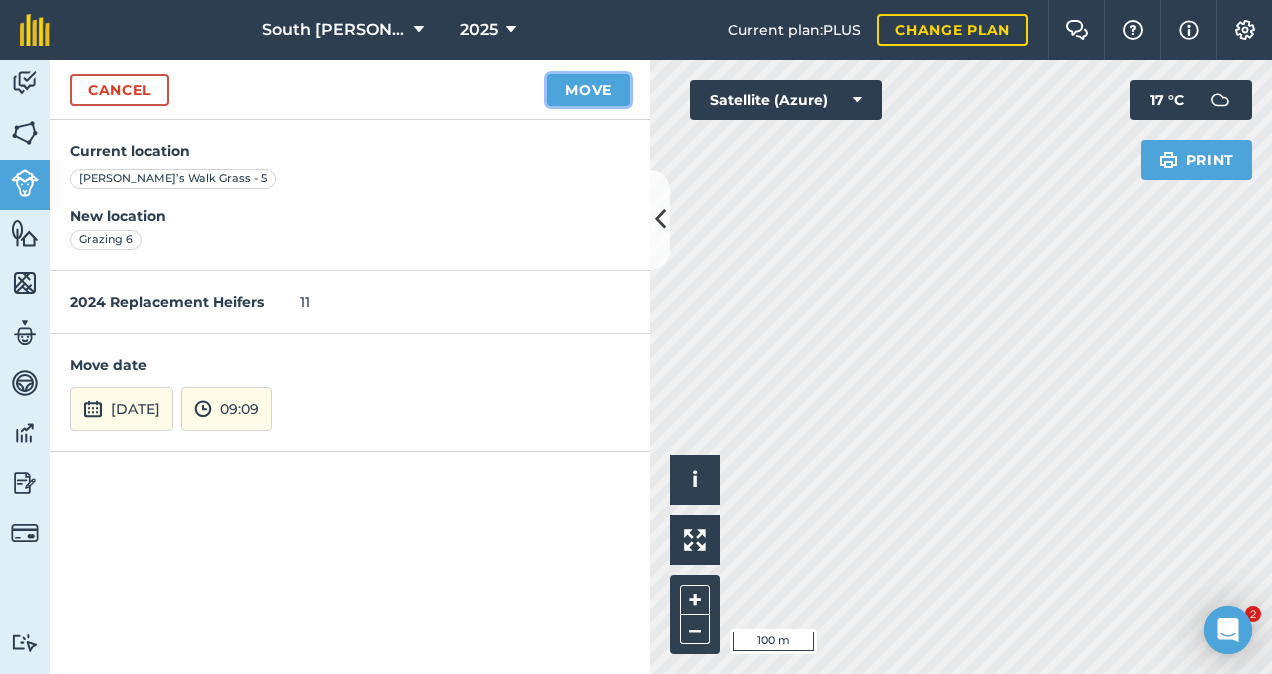 click on "Move" at bounding box center (588, 90) 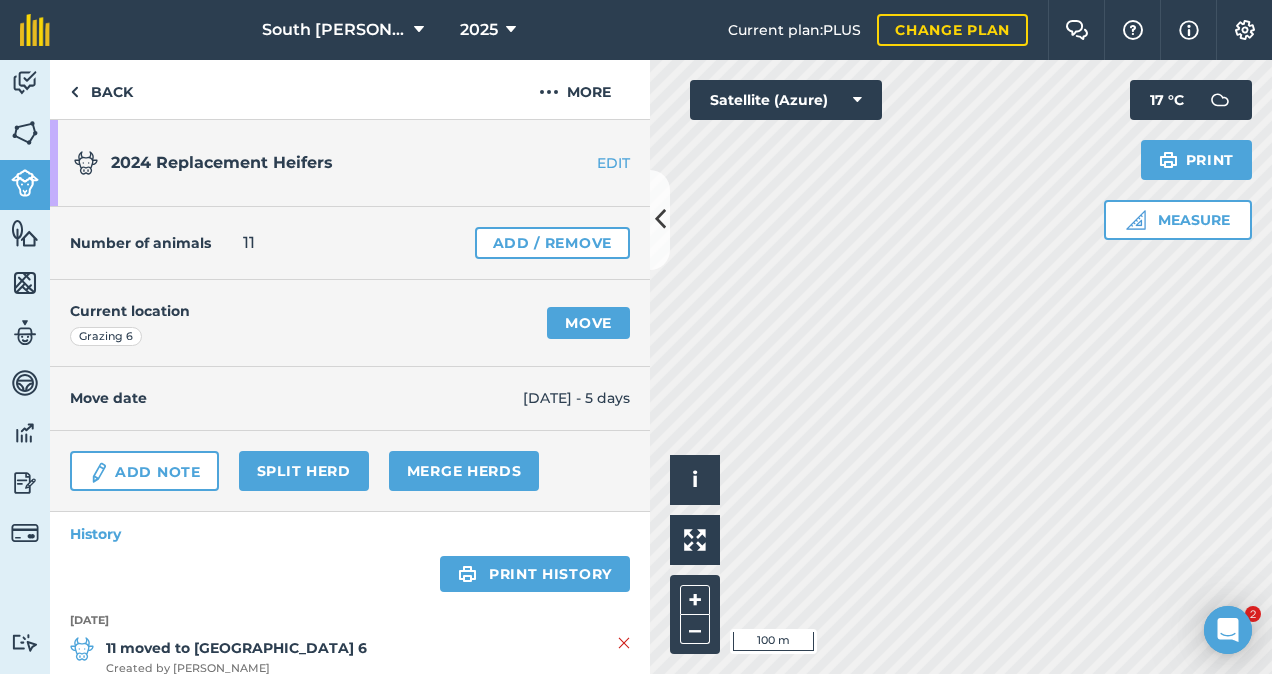 click on "EDIT" at bounding box center (587, 163) 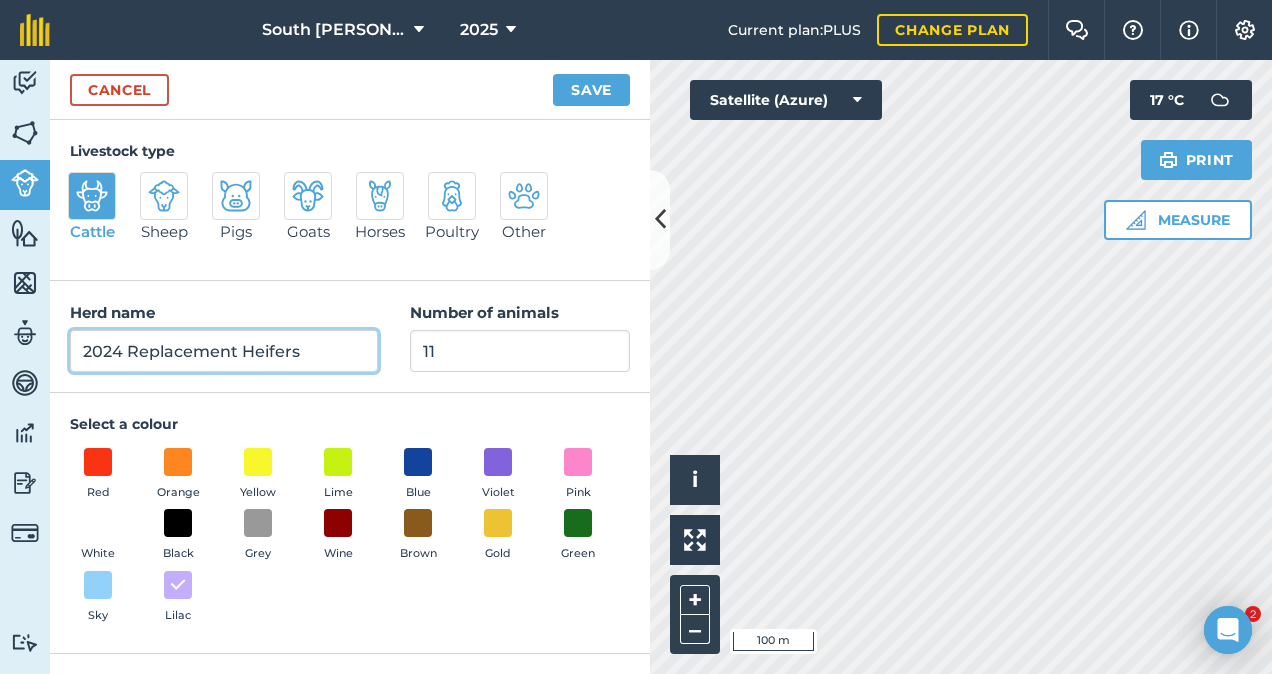 click on "2024 Replacement Heifers" at bounding box center [224, 351] 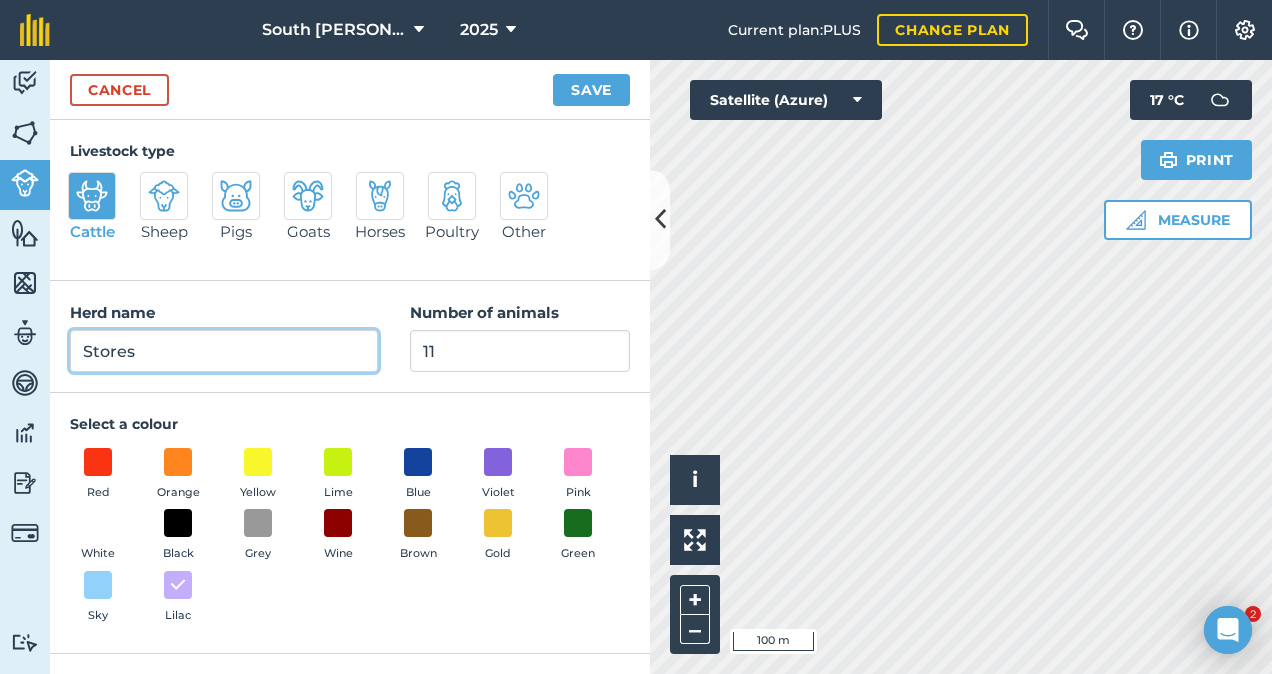 type on "Stores" 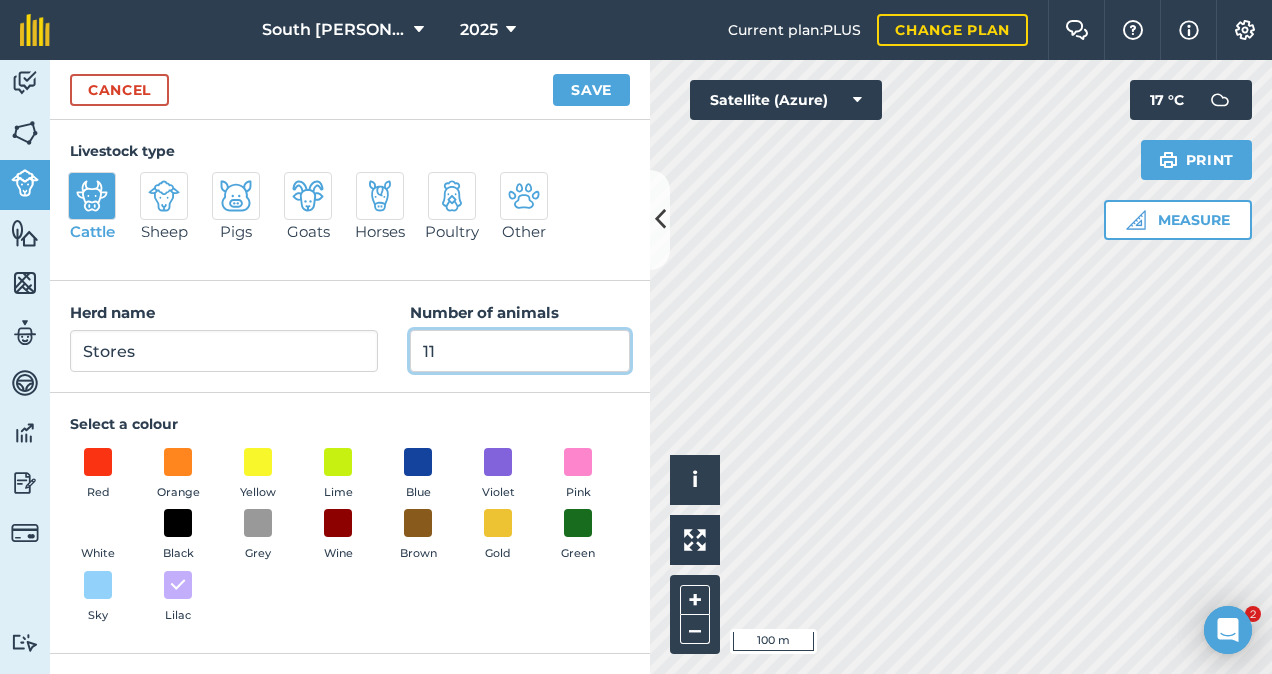 click on "11" at bounding box center (520, 351) 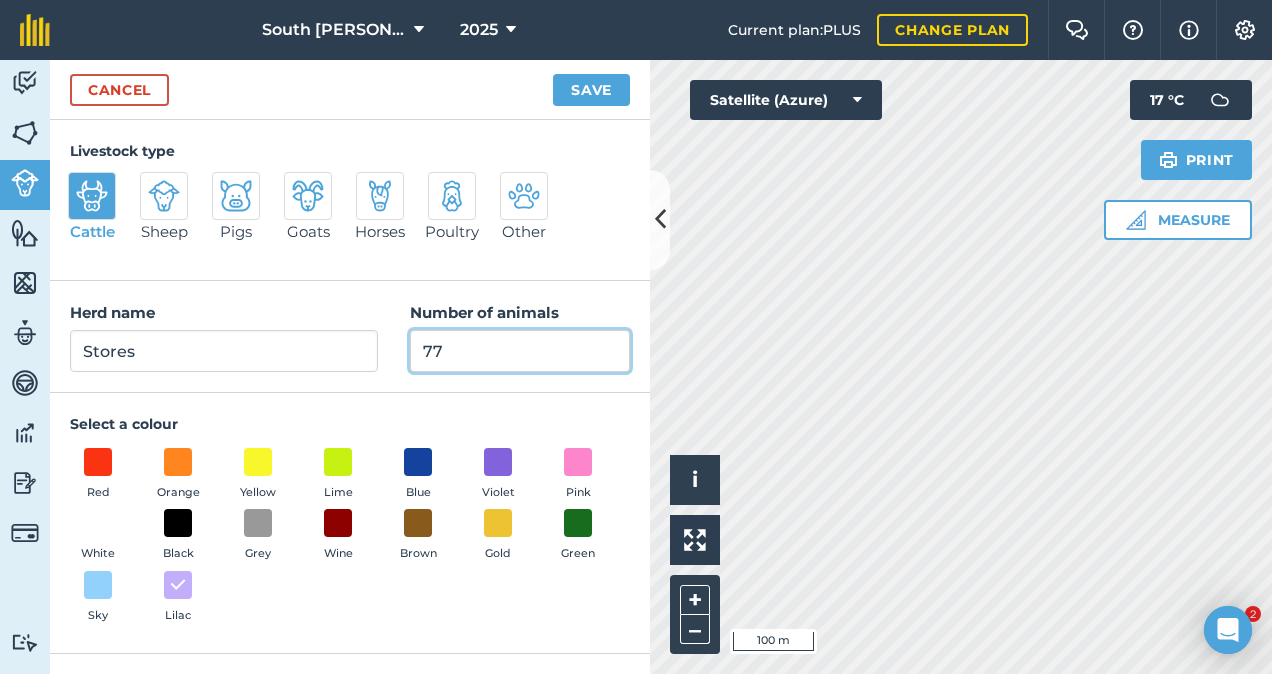 type on "77" 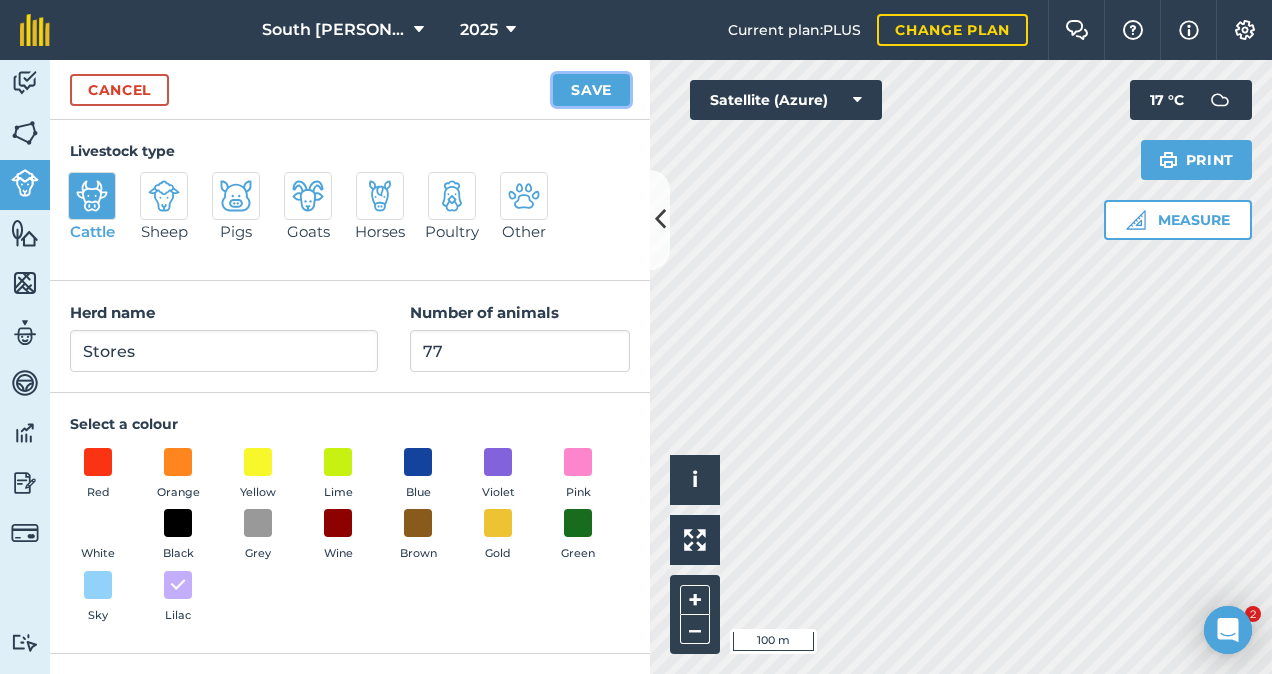 click on "Save" at bounding box center [591, 90] 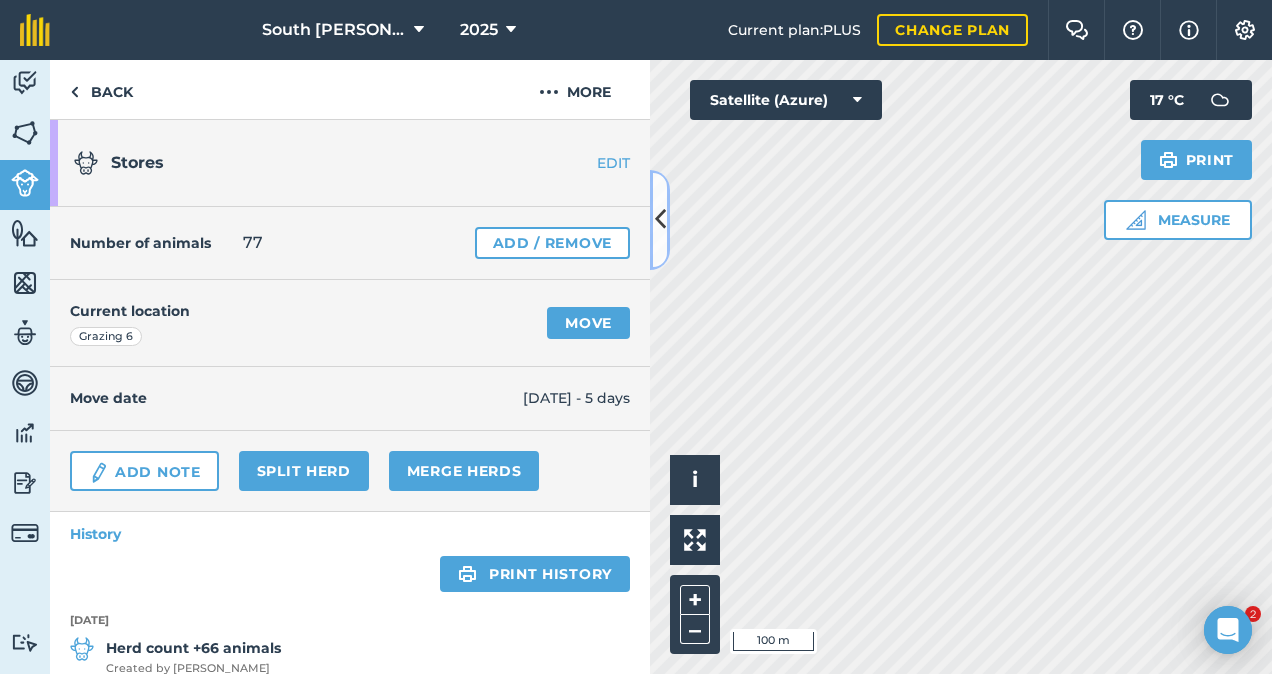 click at bounding box center [660, 219] 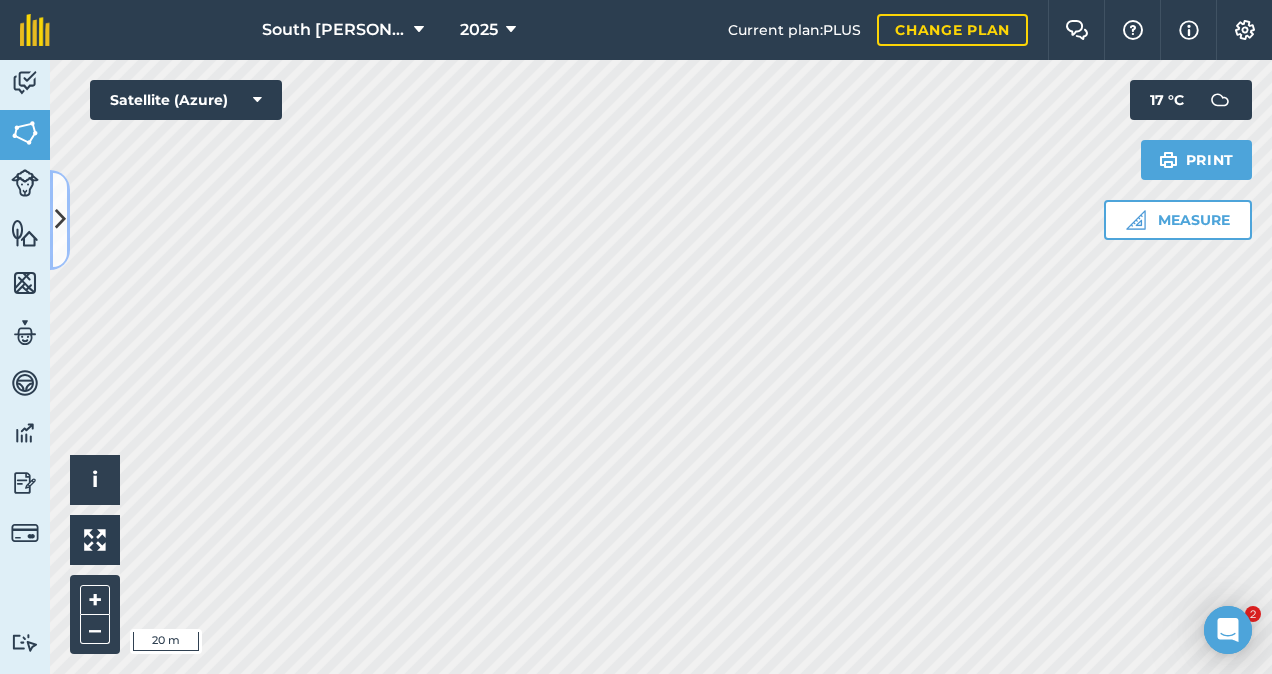click at bounding box center [60, 219] 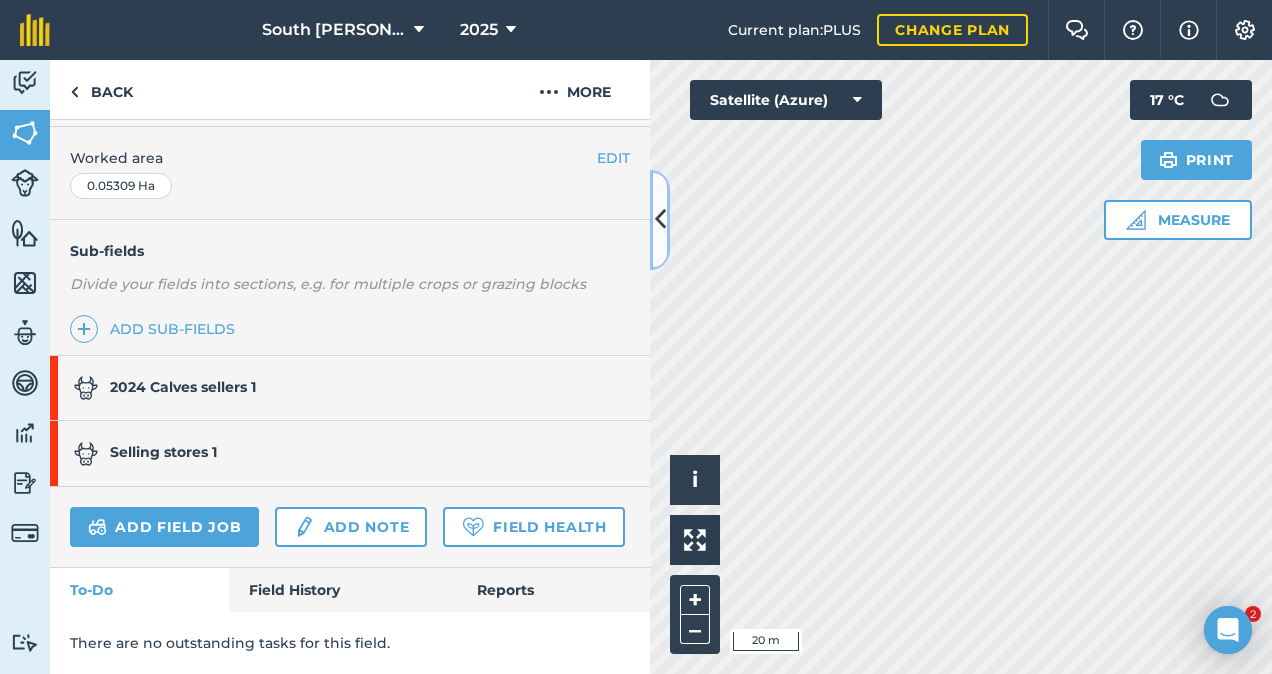 scroll, scrollTop: 446, scrollLeft: 0, axis: vertical 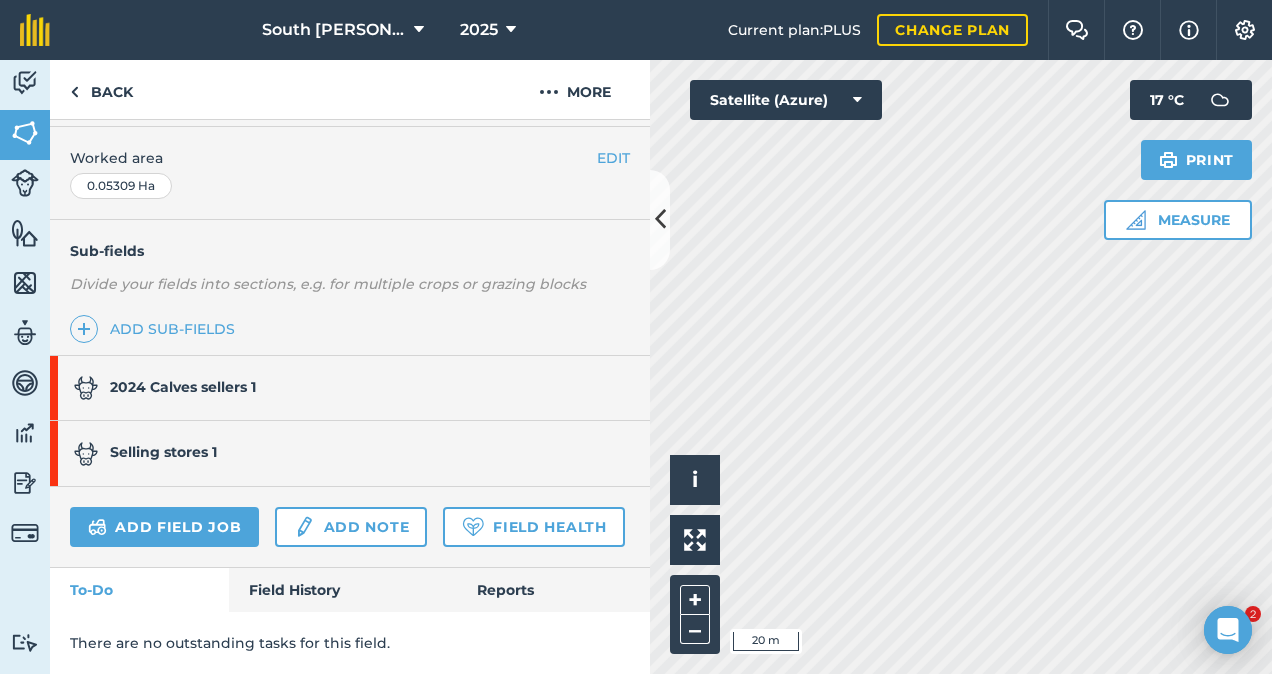 click on "2024 Calves sellers   1" at bounding box center [340, 388] 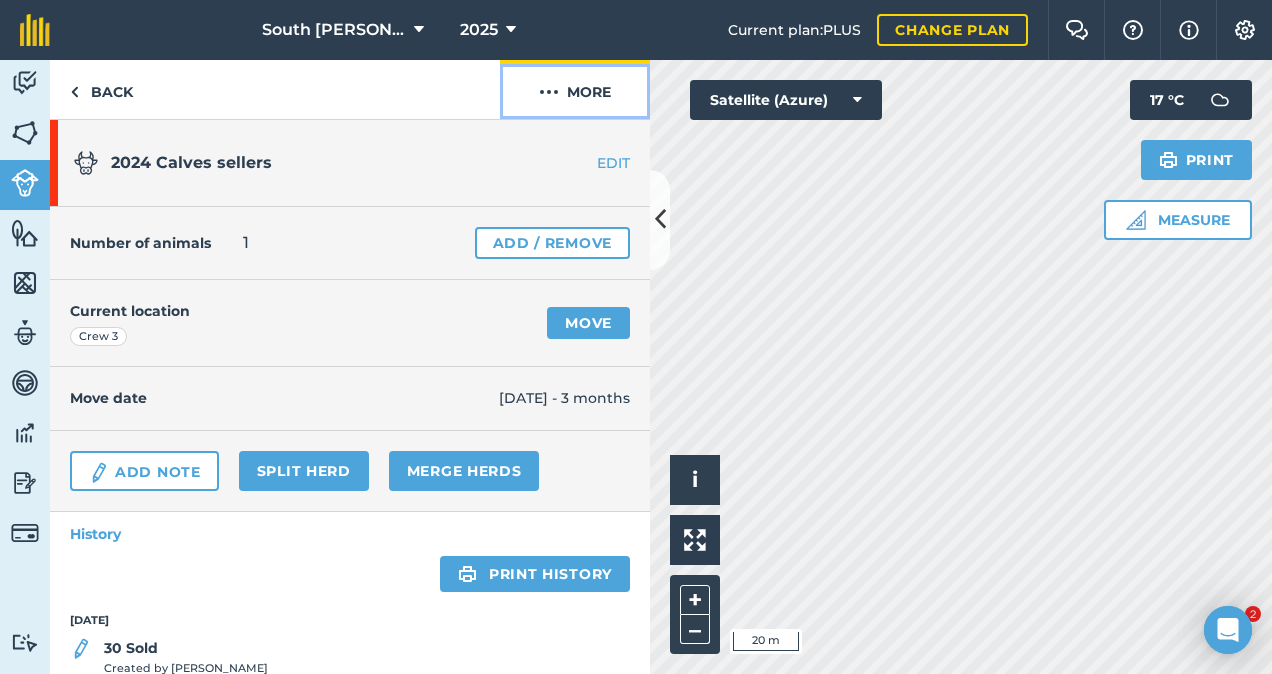 click on "More" at bounding box center [575, 89] 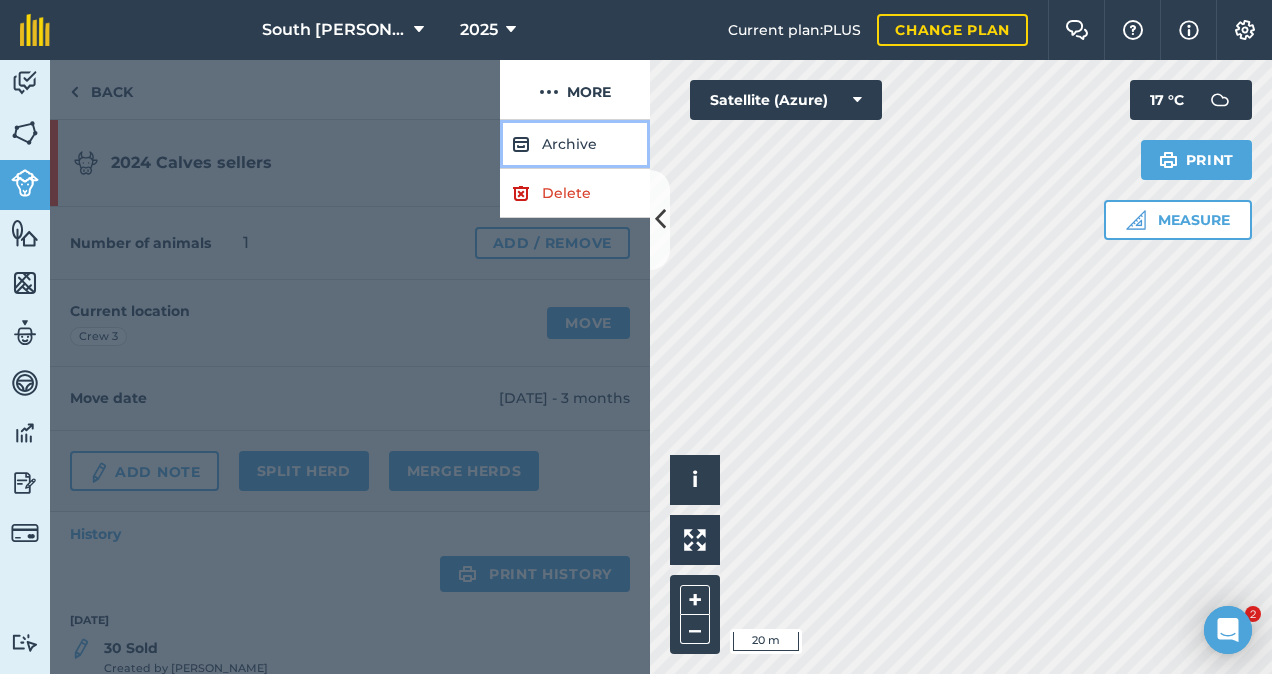 click on "Archive" at bounding box center [575, 144] 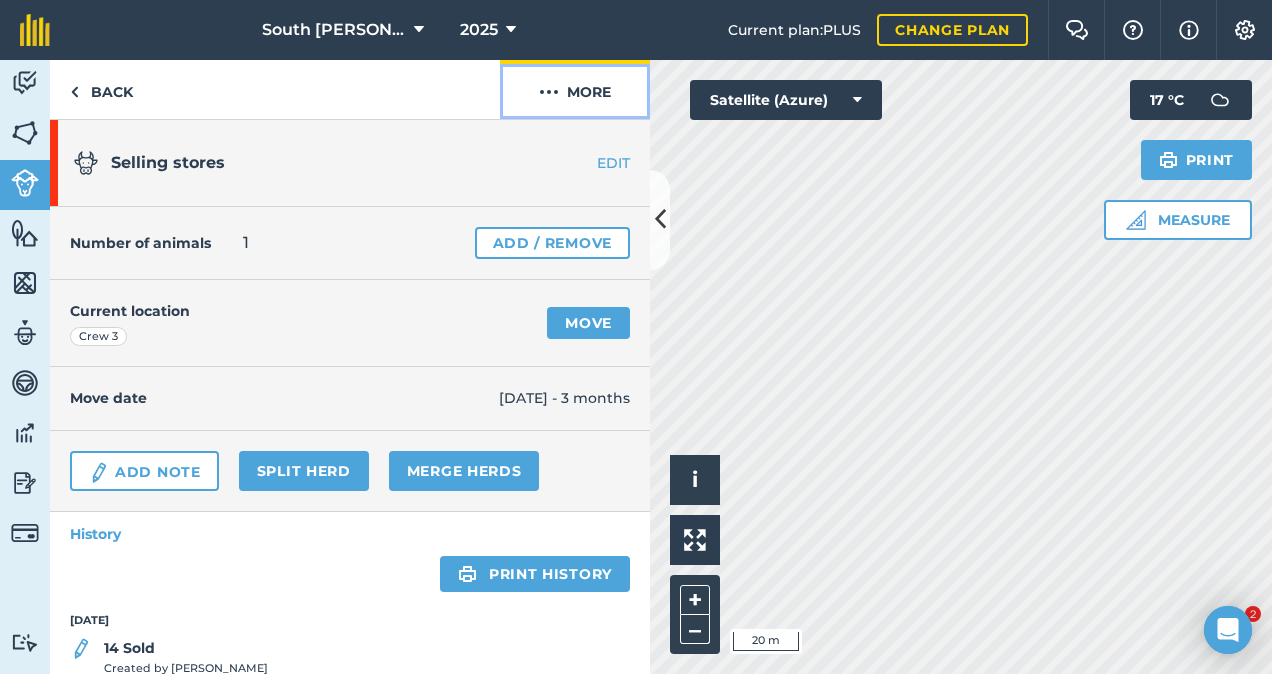 click on "More" at bounding box center (575, 89) 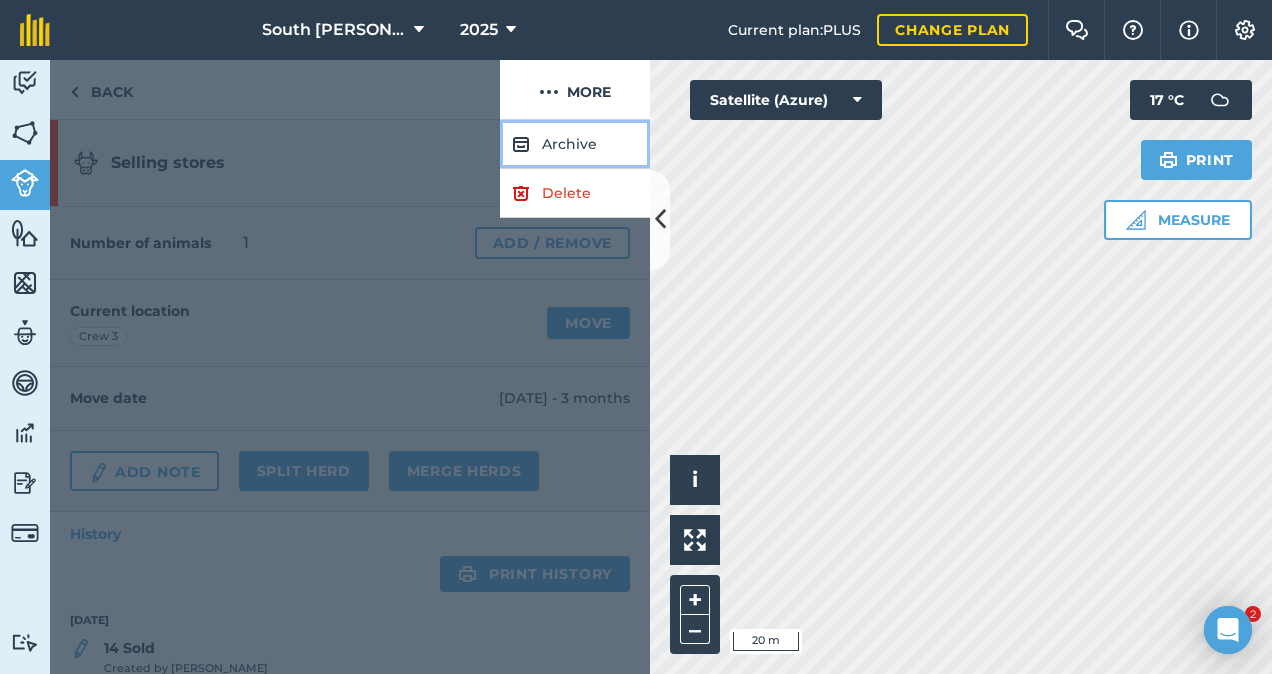 click on "Archive" at bounding box center (575, 144) 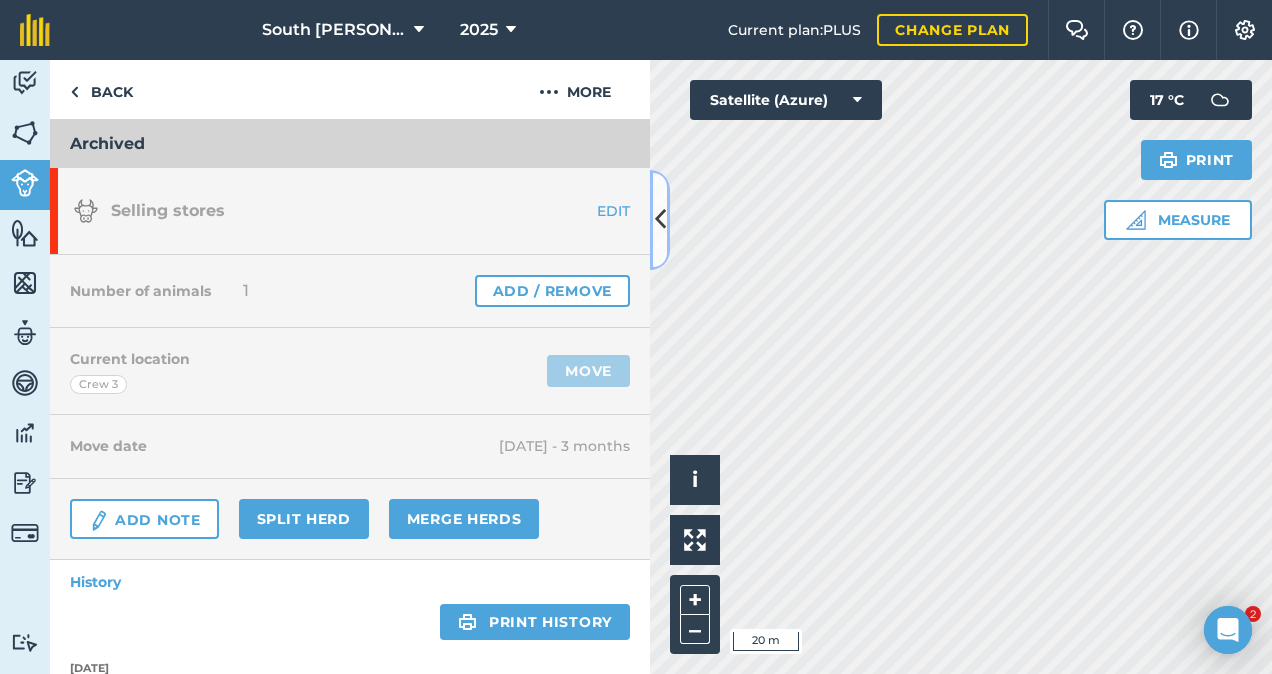 click at bounding box center [660, 219] 